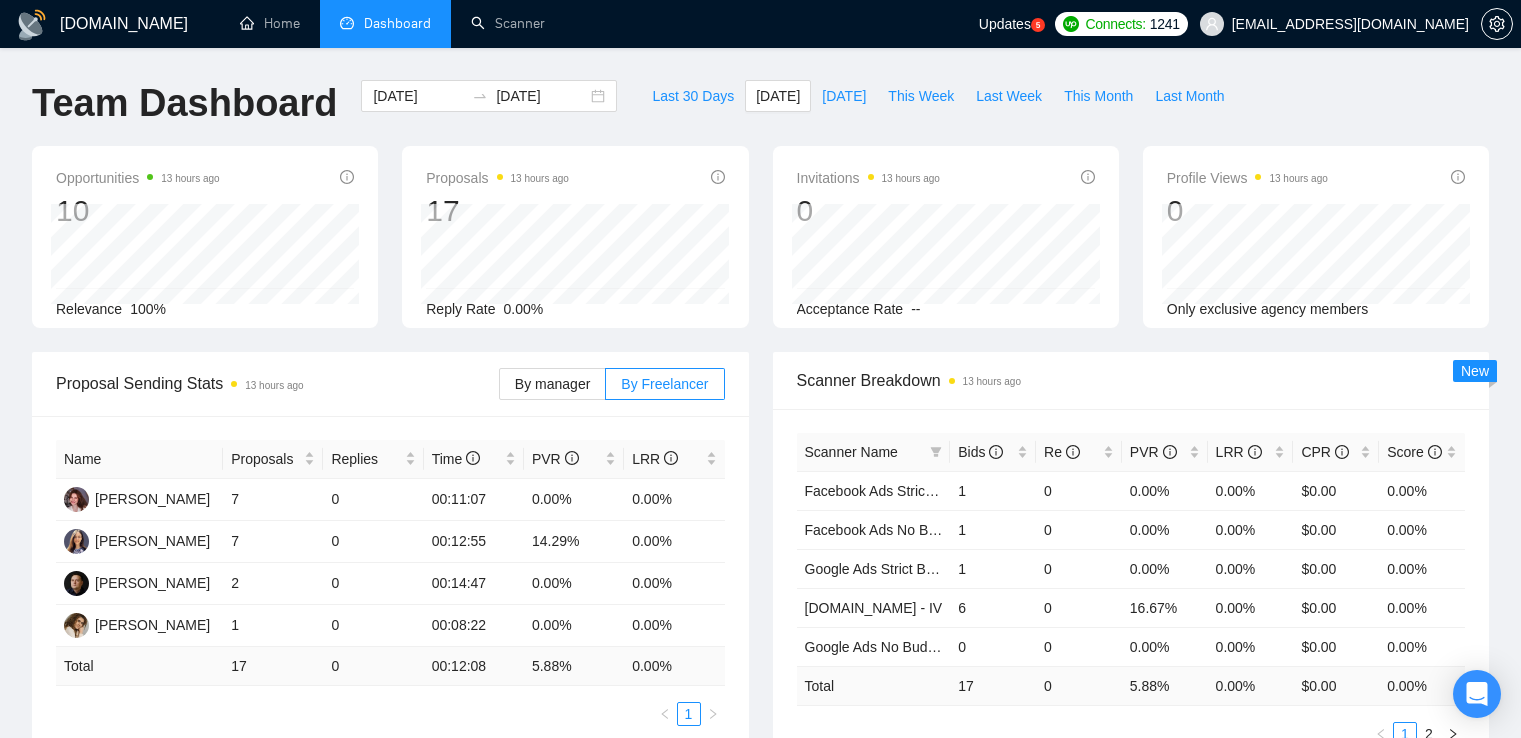 scroll, scrollTop: 0, scrollLeft: 0, axis: both 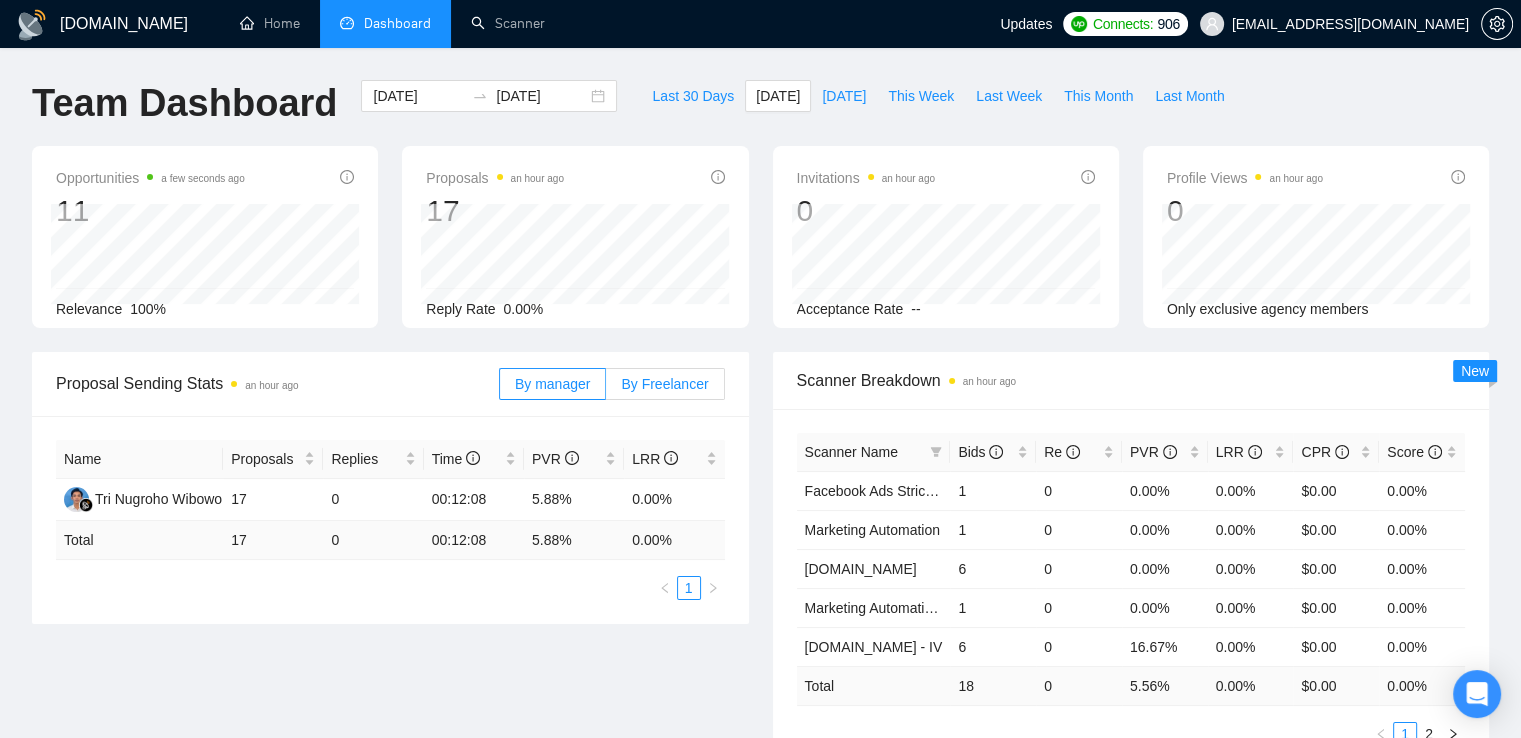 click on "By Freelancer" at bounding box center [664, 384] 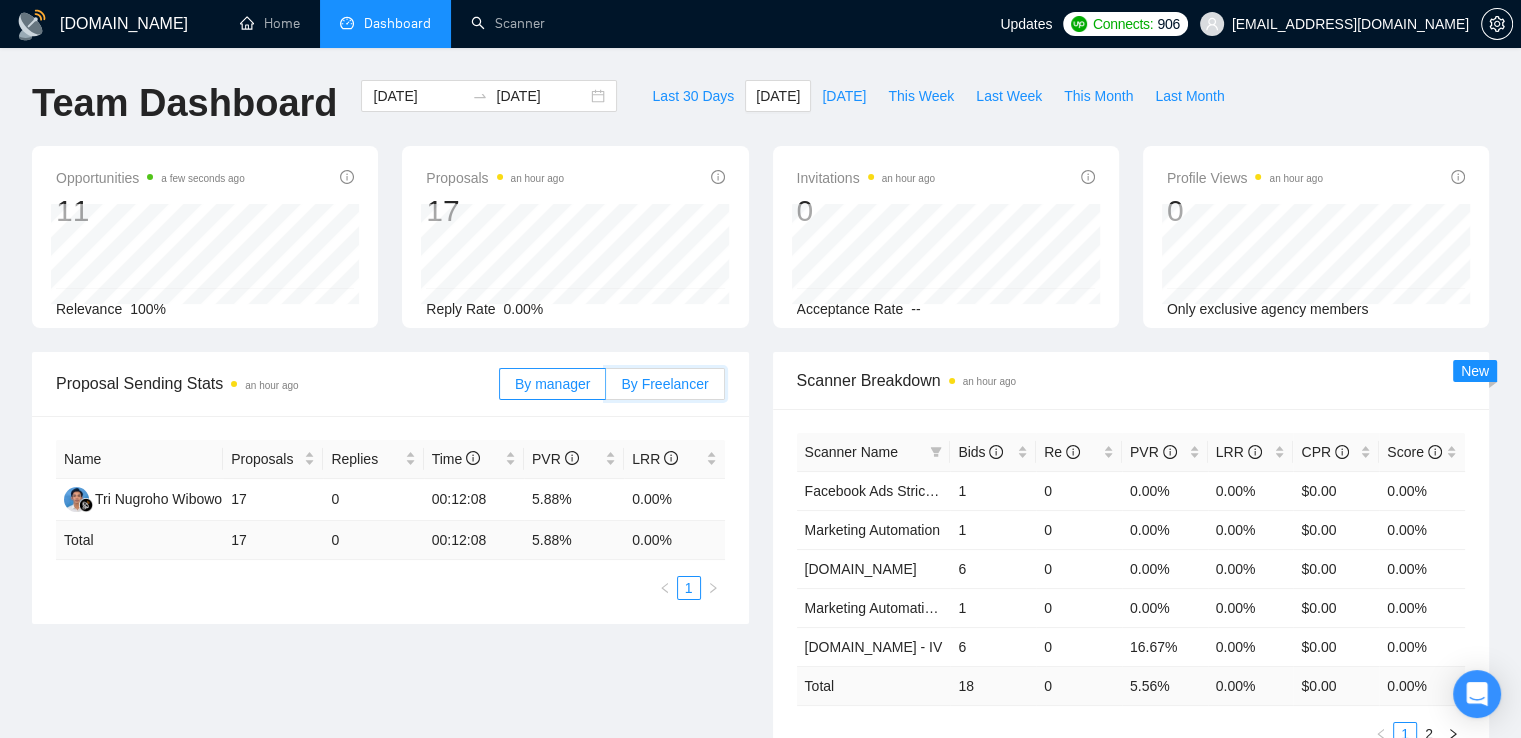 click on "By Freelancer" at bounding box center [606, 389] 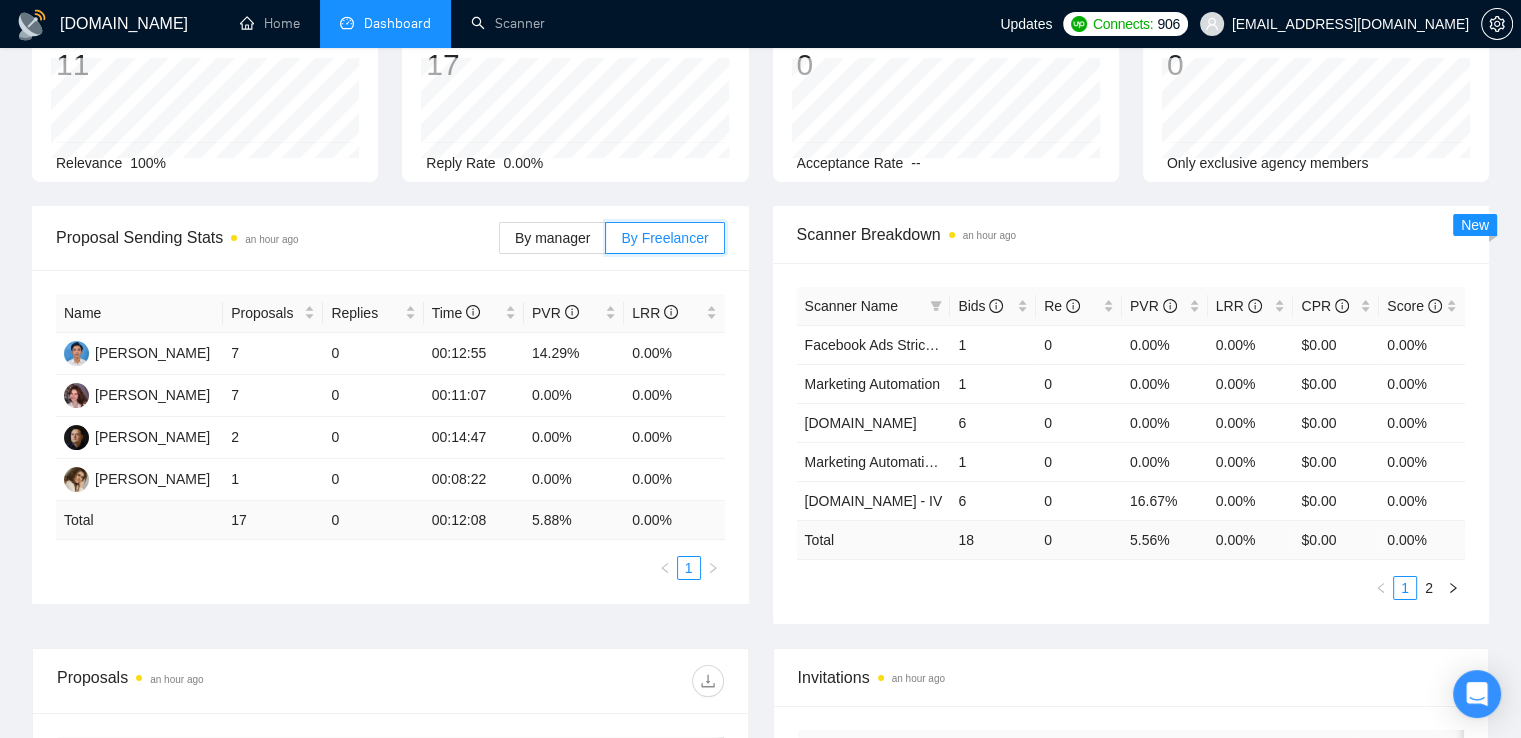 scroll, scrollTop: 0, scrollLeft: 0, axis: both 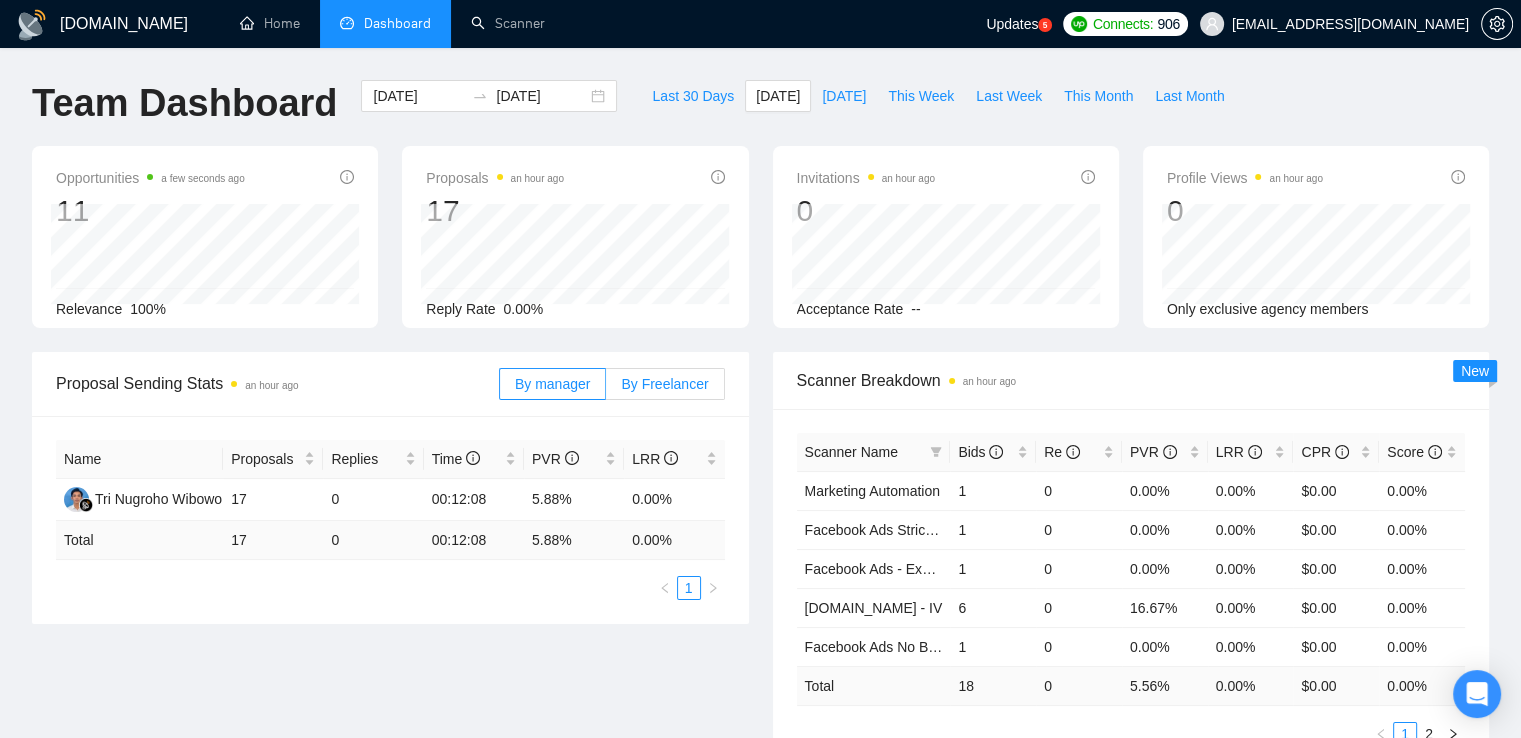 click on "By Freelancer" at bounding box center (664, 384) 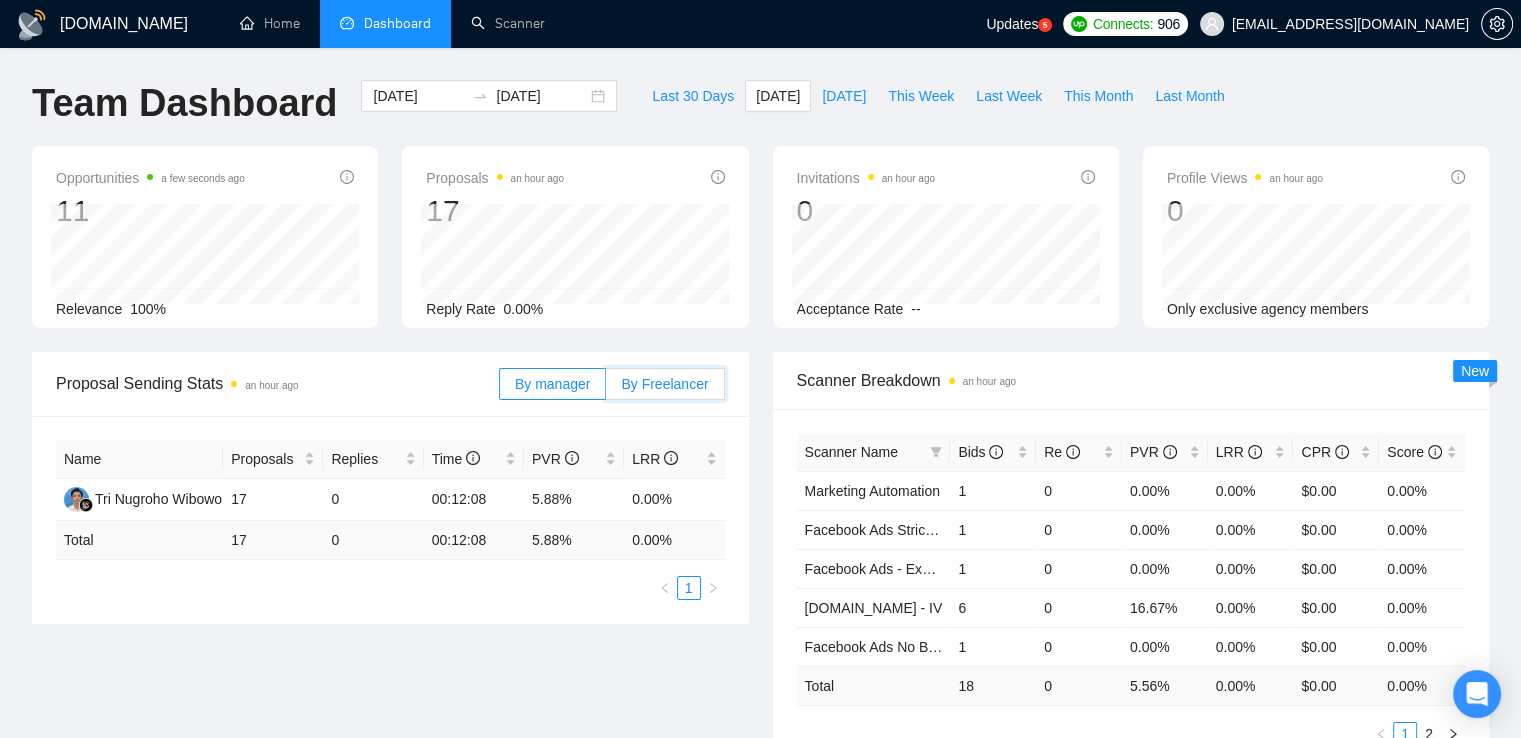 click on "By Freelancer" at bounding box center [606, 389] 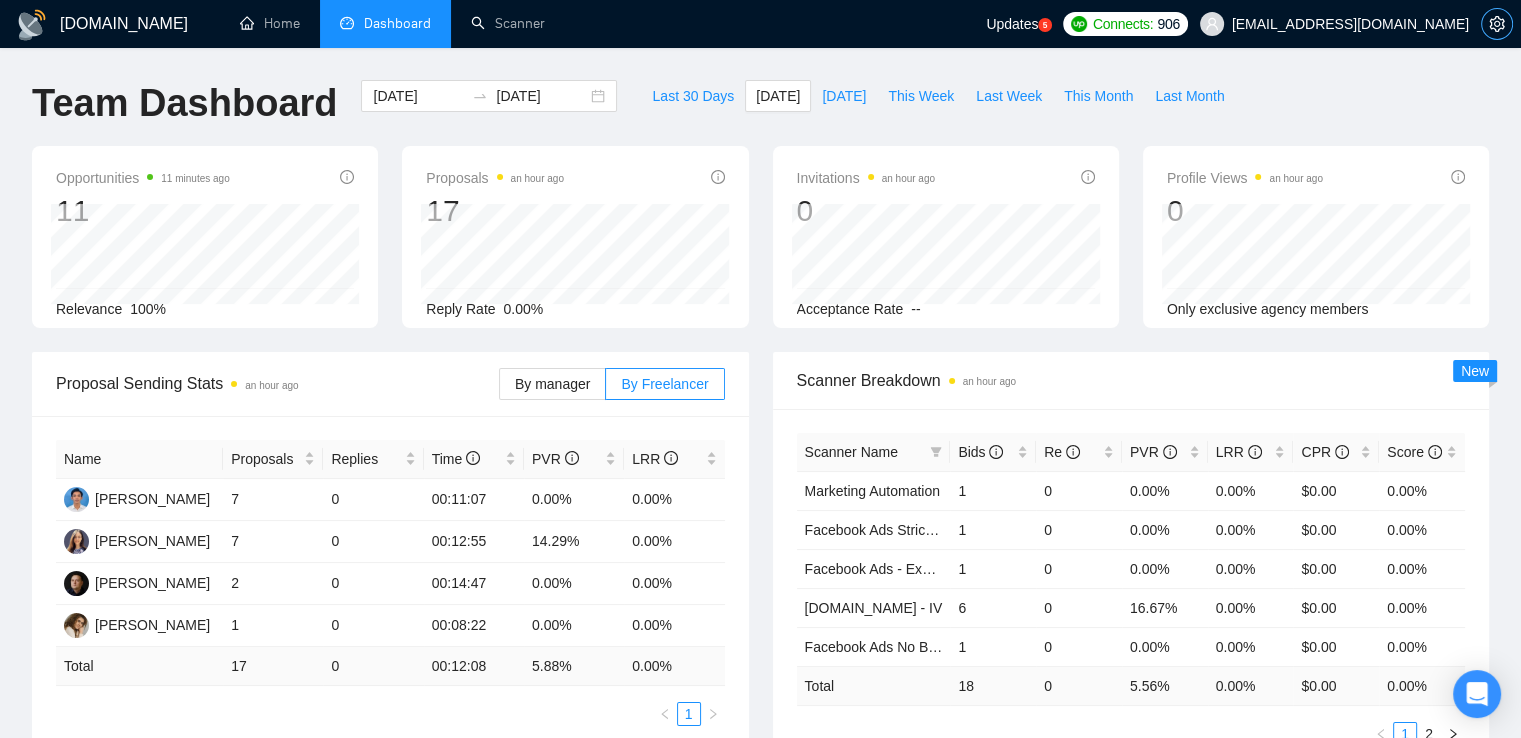 click 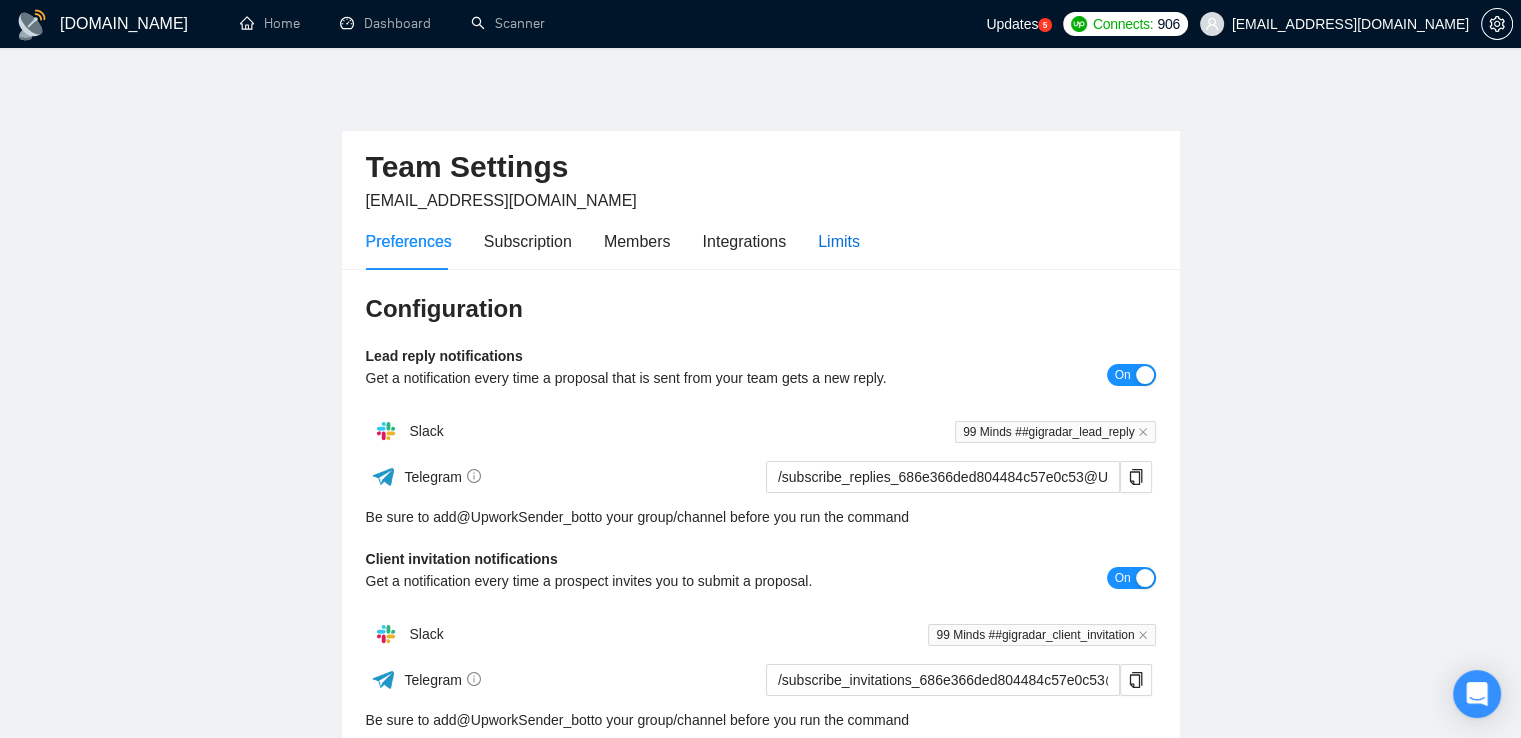 click on "Limits" at bounding box center (839, 241) 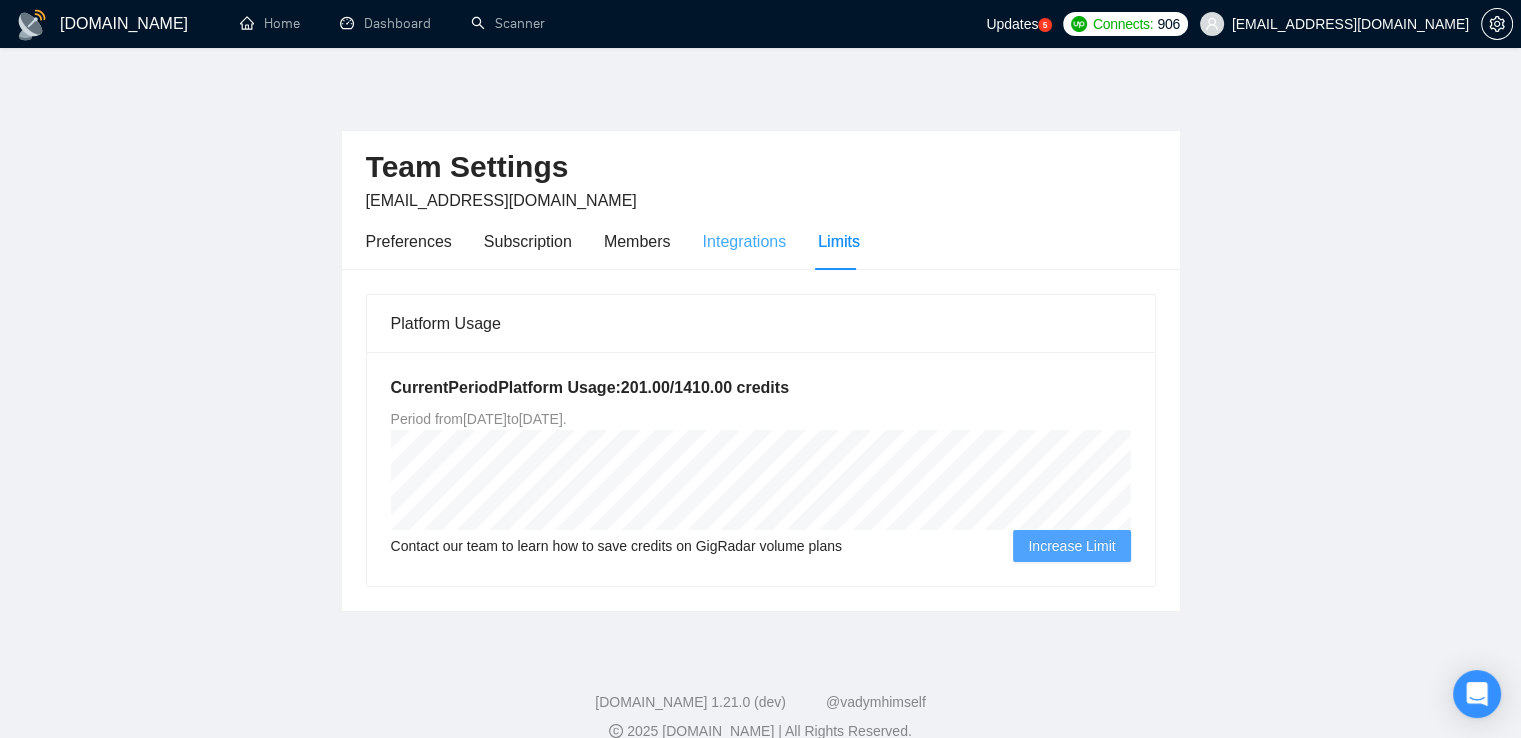 click on "Integrations" at bounding box center [745, 241] 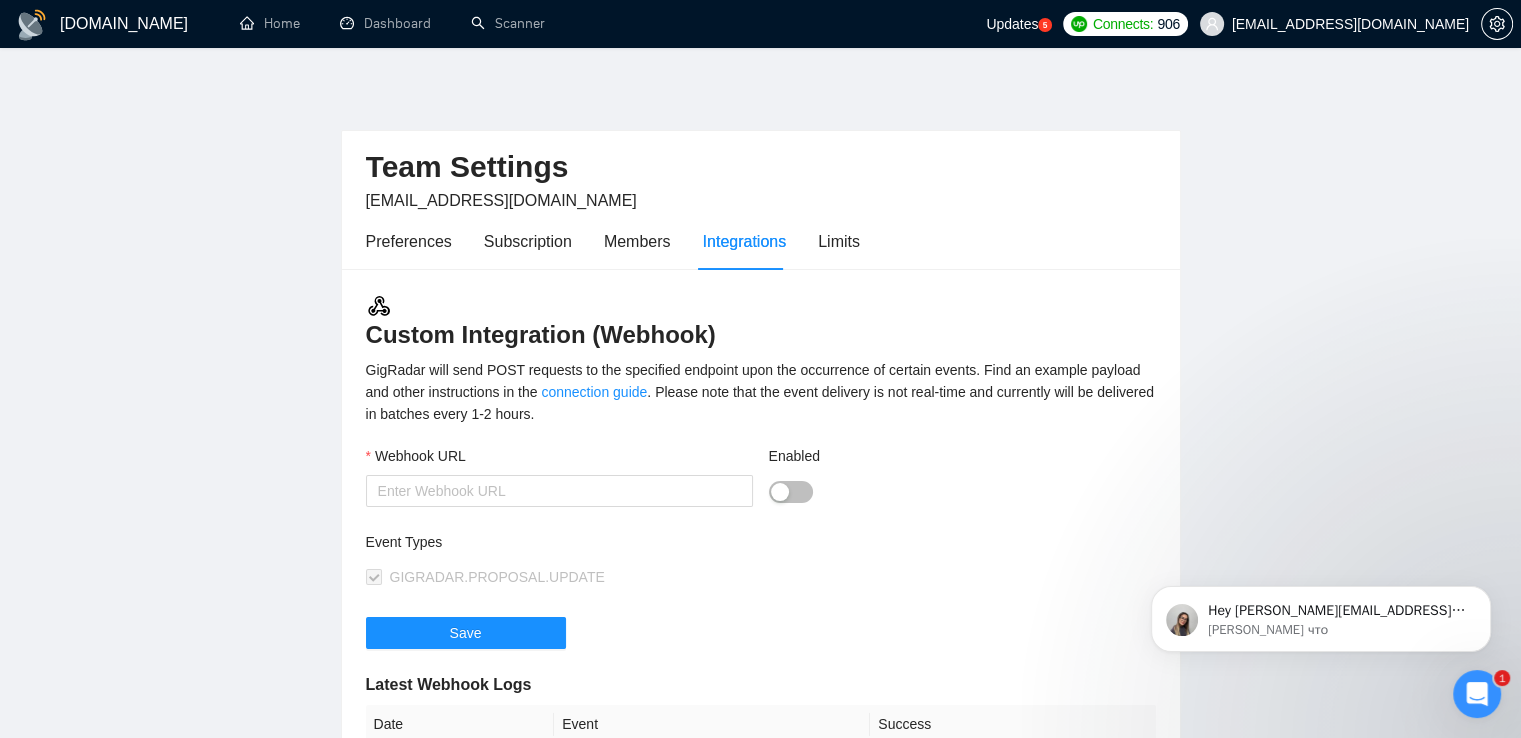 scroll, scrollTop: 0, scrollLeft: 0, axis: both 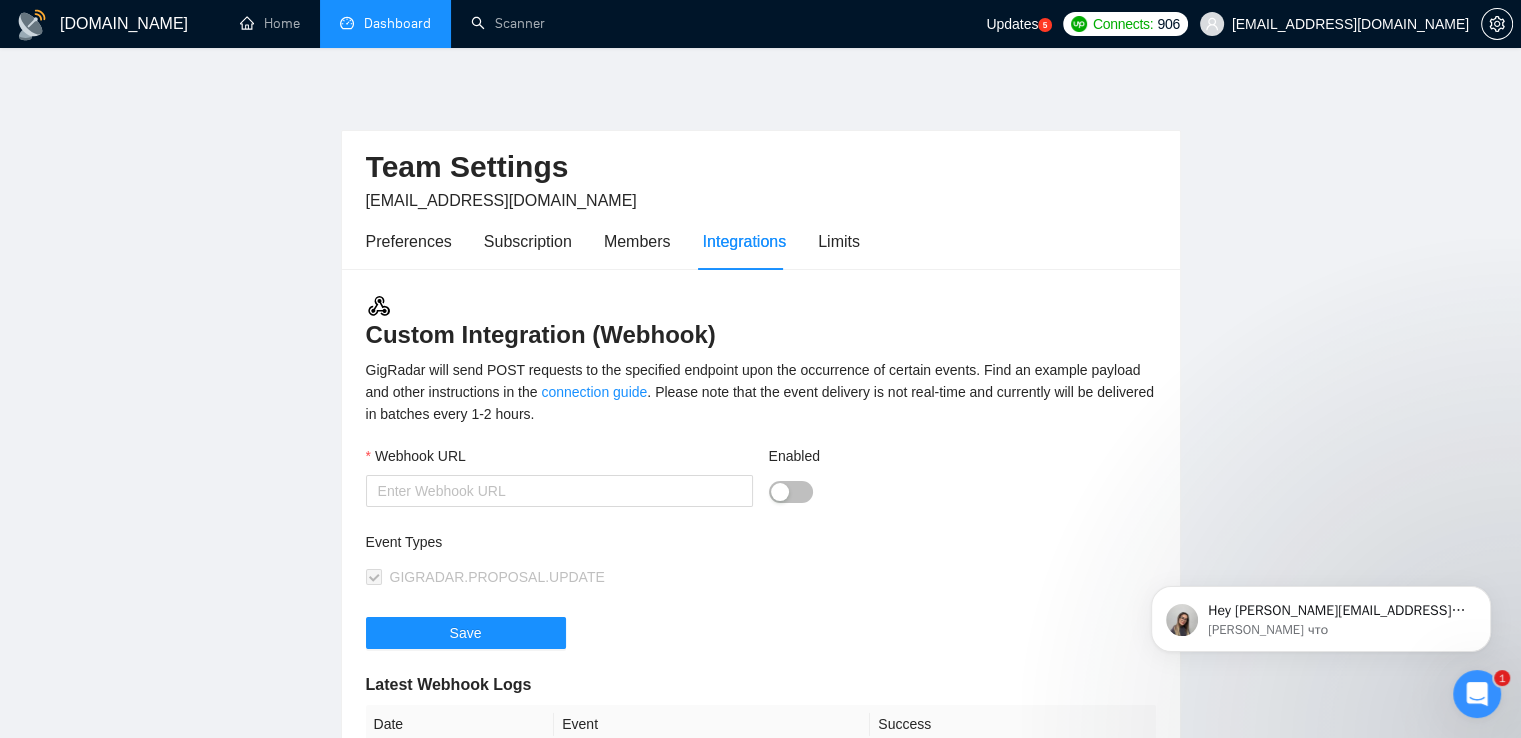 click on "Dashboard" at bounding box center [385, 23] 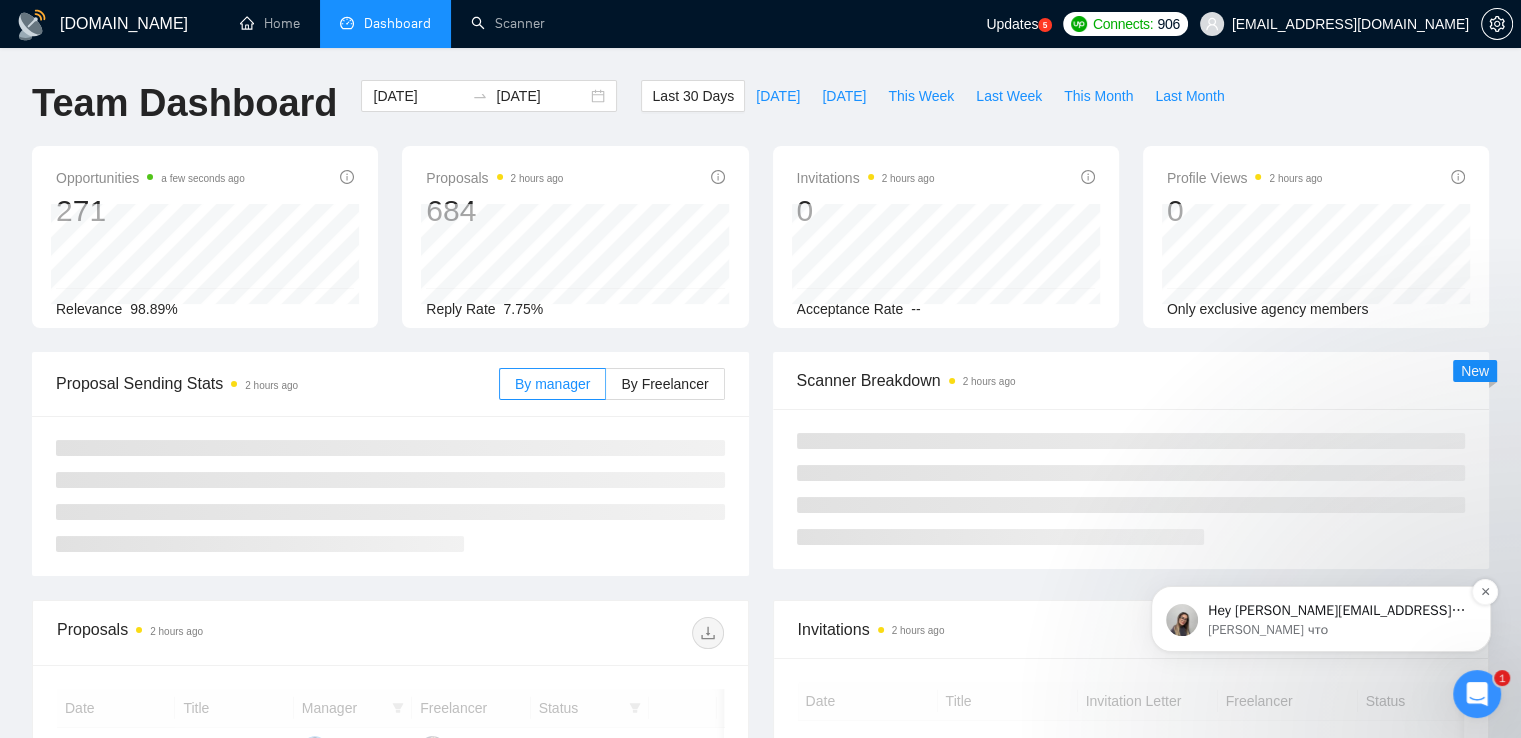 click on "Hey paul.martyniuk@99-minds.com, Do you want to learn how to integrate GigRadar with your CRM of choice?  Here are the steps to do so: 1. Navigate to the 'Integrations' tab within your Team Settings., 2. Input the URL endpoint that will receive the webhook payloads., 3. Select GIGRADAR.PROPOSAL.UPDATE to subscribe to proposal updates., 4. Perform a test to ensure connectivity and correct payload reception., 5. Once confirmed, save your webhook to start receiving real-time data. For more details, you can refer to https://help.gigradar.io/en/articles/8803619-connect-gigradar-to-your-crm-or-other-external-systems. 😊 ﻿​ ﻿Video guide: https://www.loom.com/share/b9e3cbcf573a4c3f87292e5d4927bc73?sid=4c751e5a-0599-4515-bba2-fd3f554e356e 🎥 ​﻿ ﻿Please feel free to reach out if you have any further questions about this 🤓" at bounding box center [1337, 611] 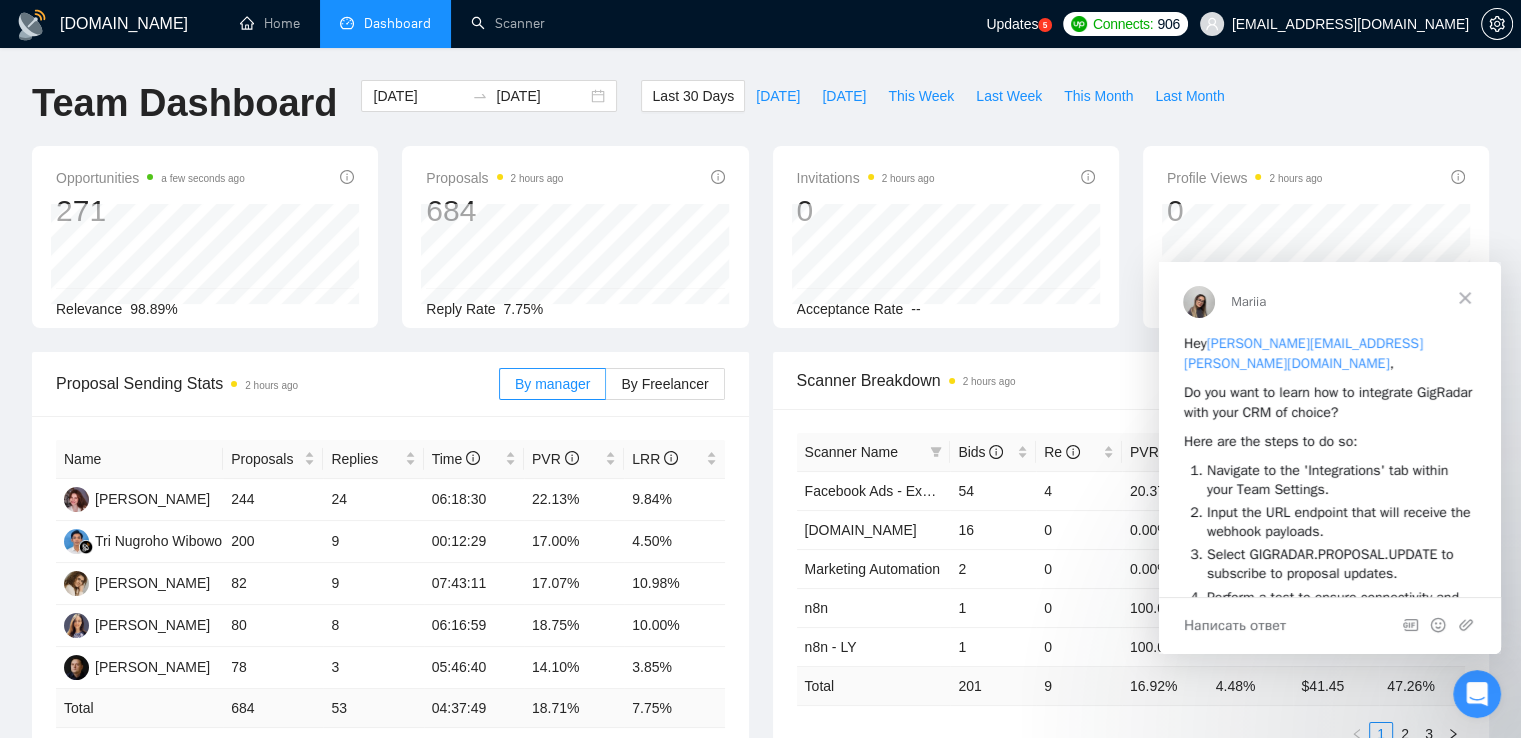 scroll, scrollTop: 0, scrollLeft: 0, axis: both 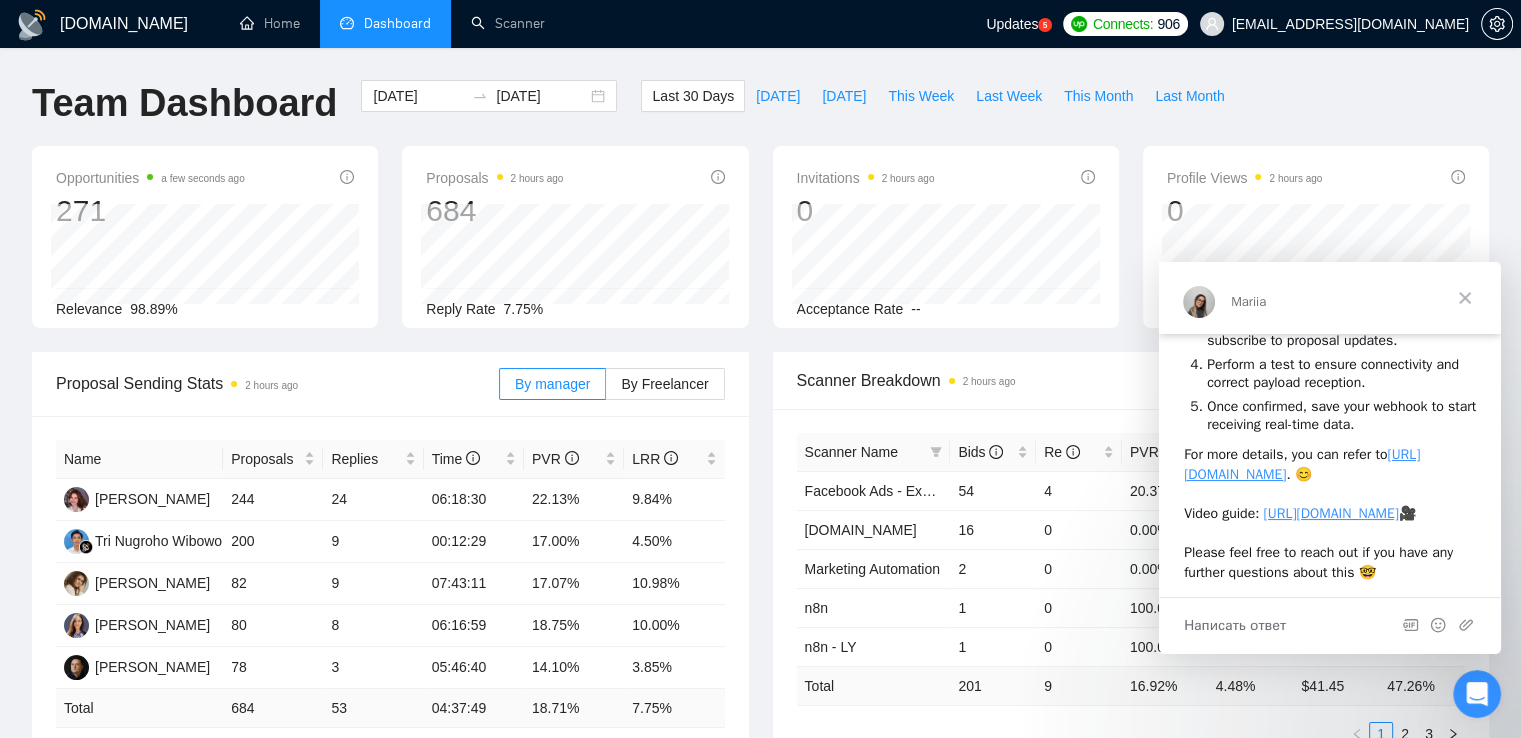 click on "Team Dashboard 2025-06-29 2025-07-29 Last 30 Days Today Yesterday This Week Last Week This Month Last Month" at bounding box center (760, 113) 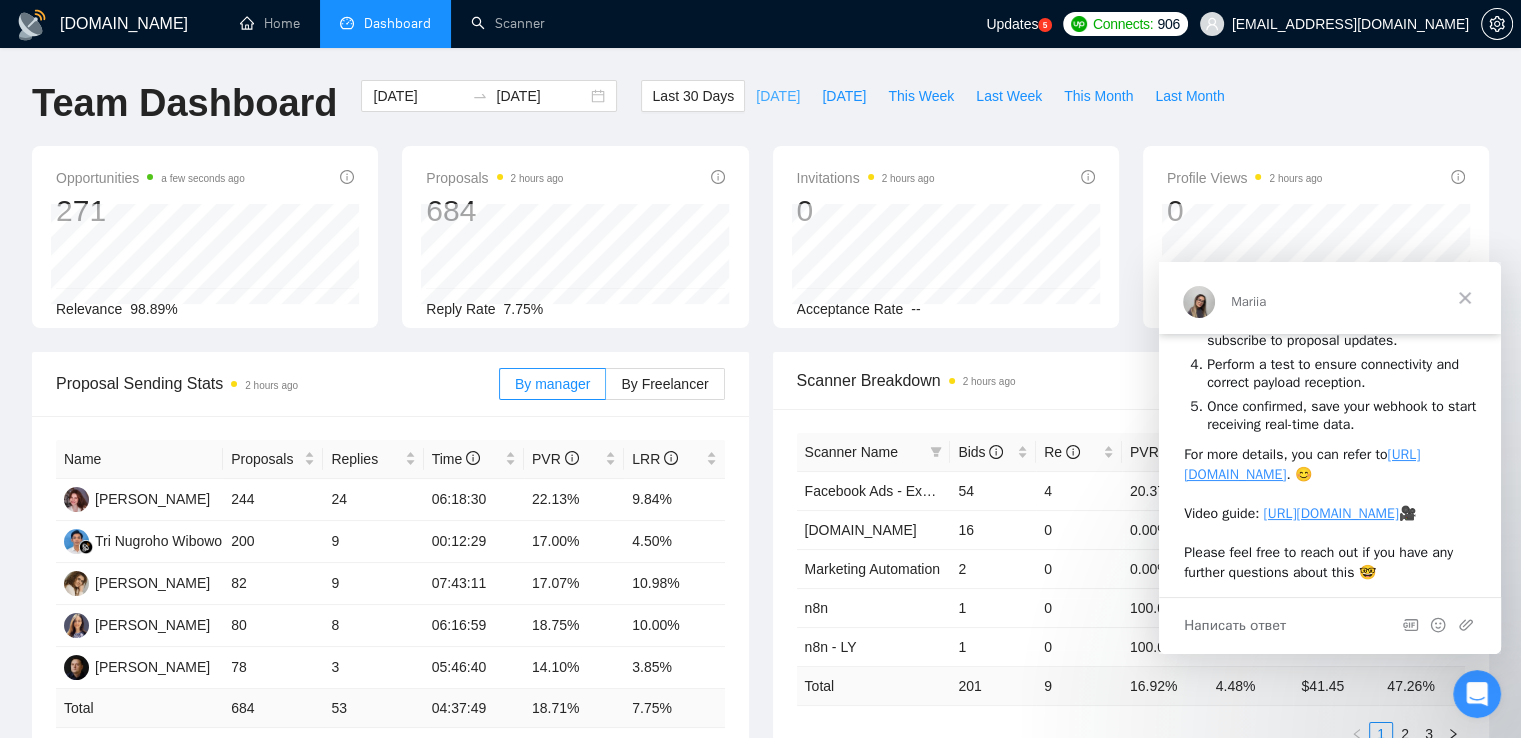click on "[DATE]" at bounding box center (778, 96) 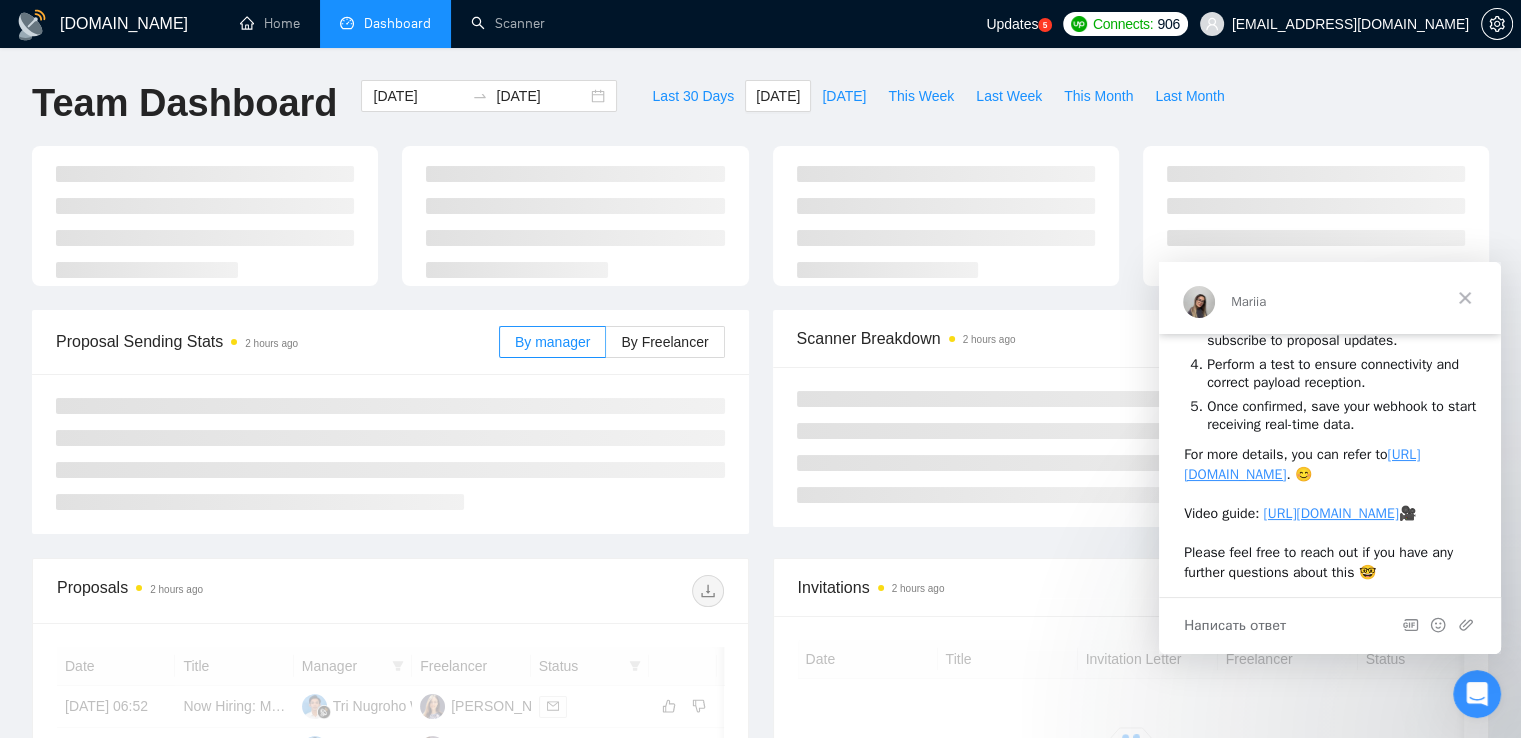 type on "[DATE]" 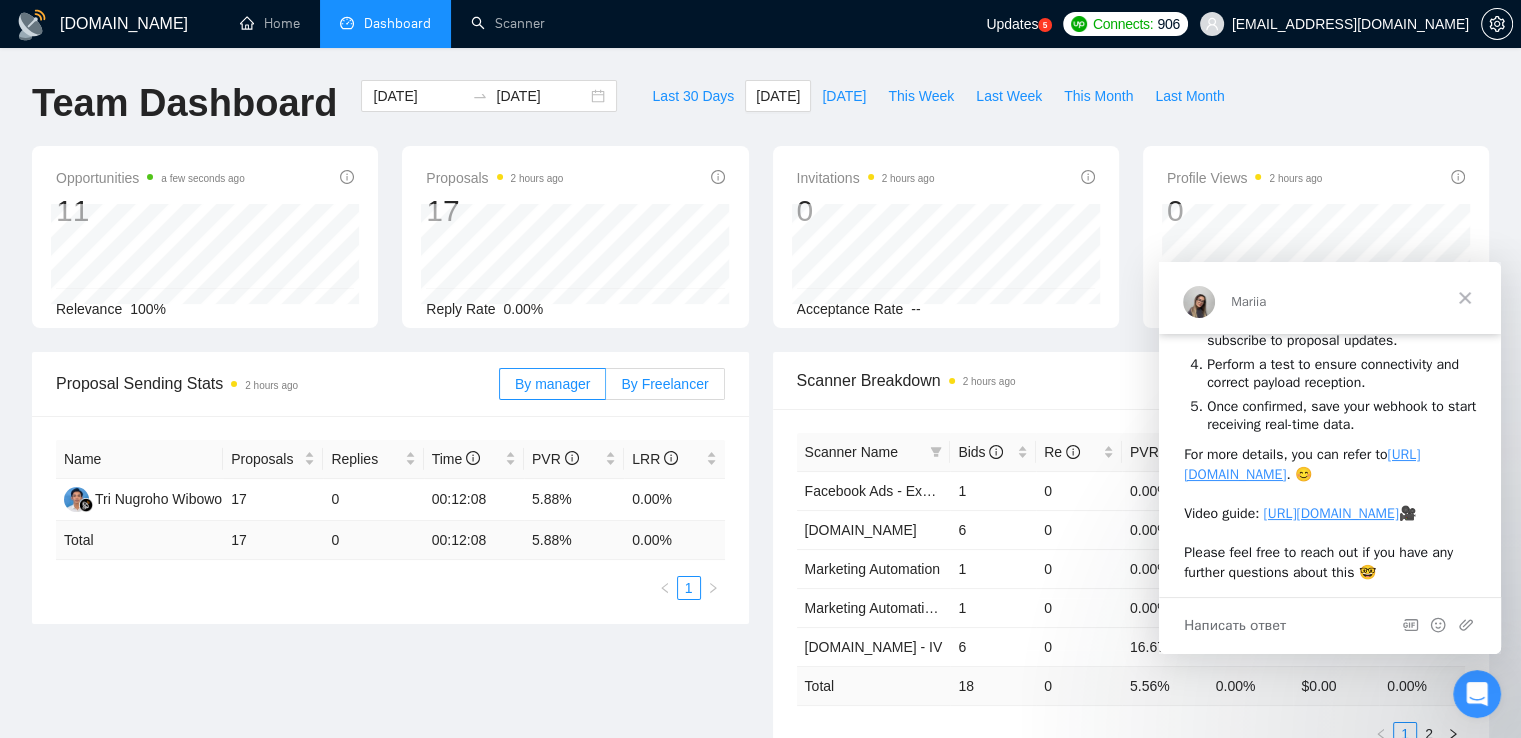 click on "By Freelancer" at bounding box center (664, 384) 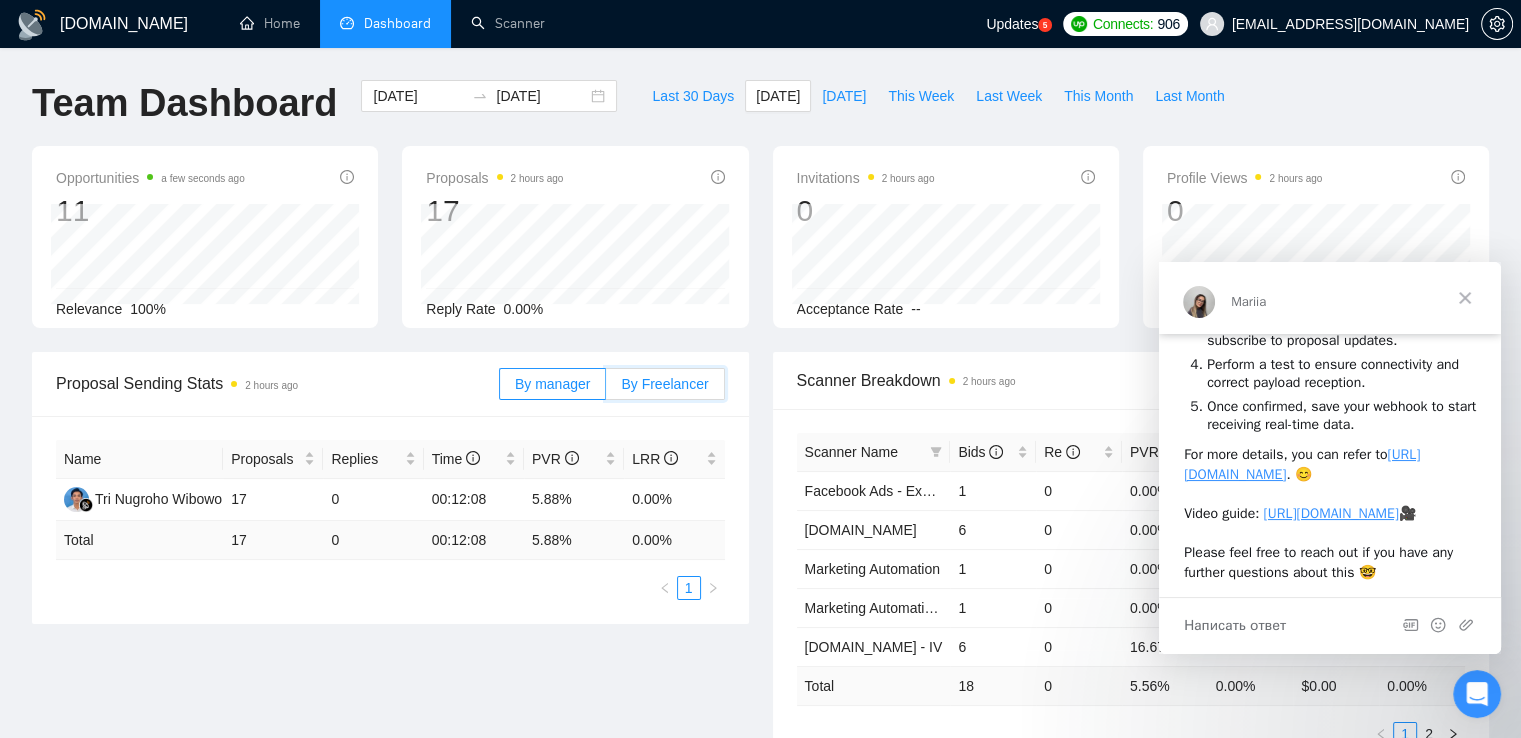 click on "By Freelancer" at bounding box center (606, 389) 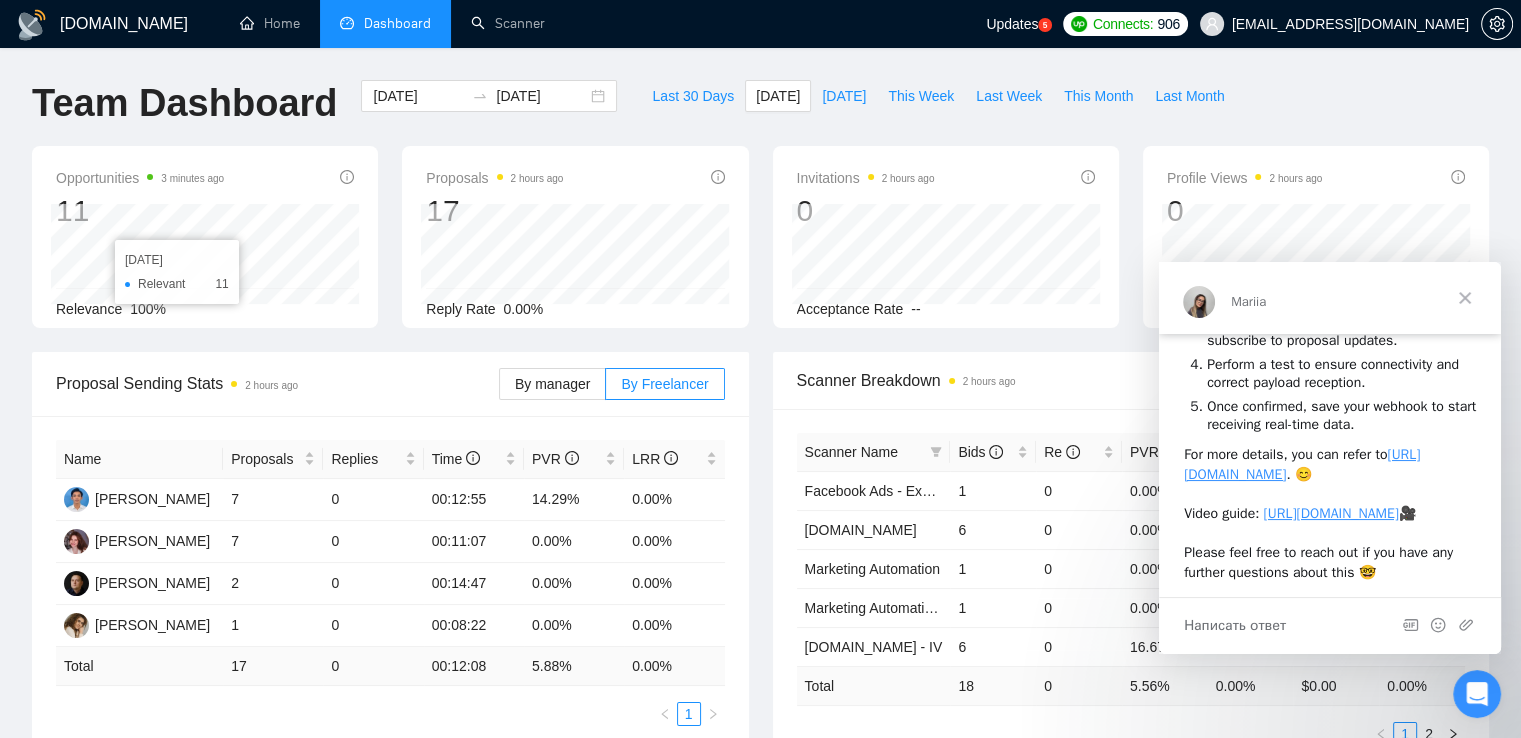 click at bounding box center (1465, 298) 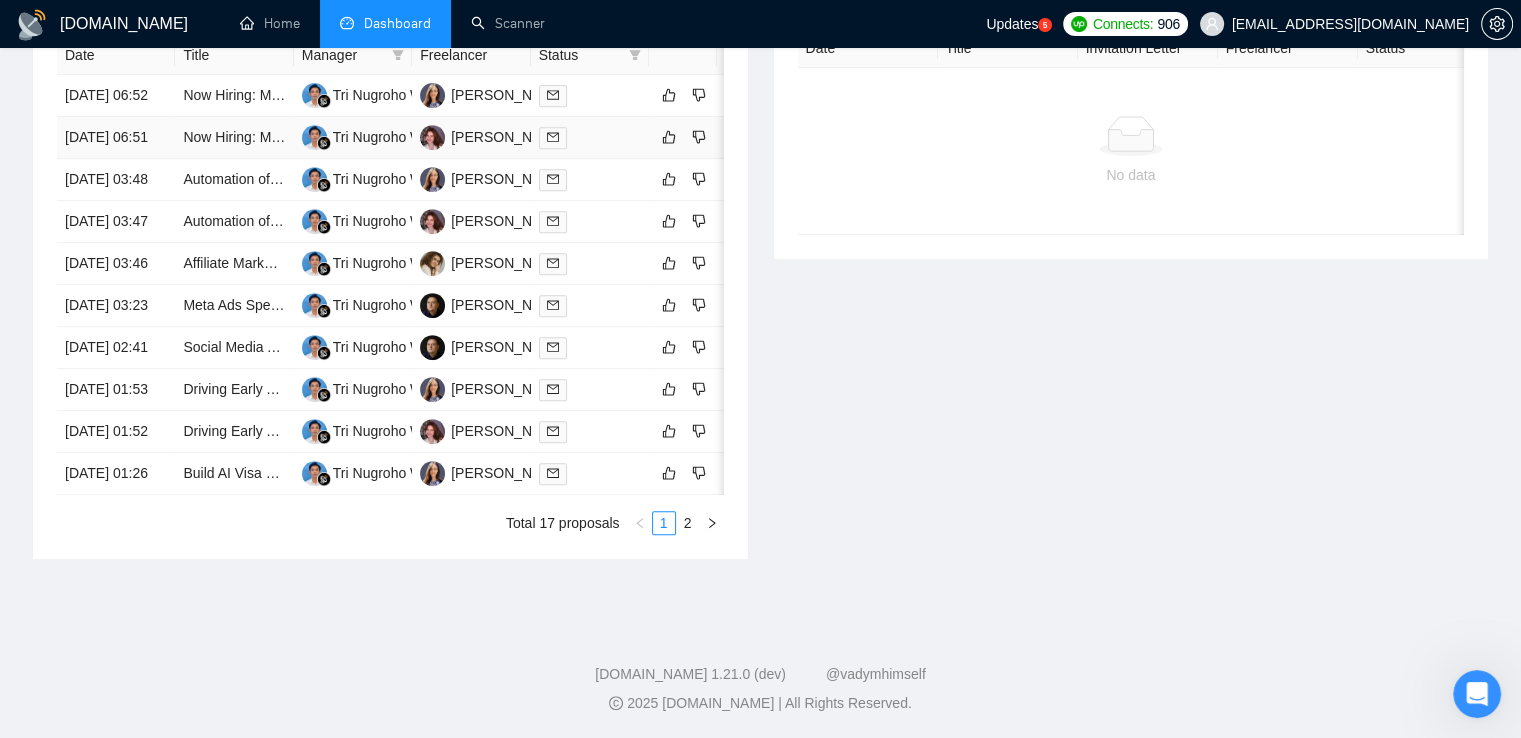 scroll, scrollTop: 900, scrollLeft: 0, axis: vertical 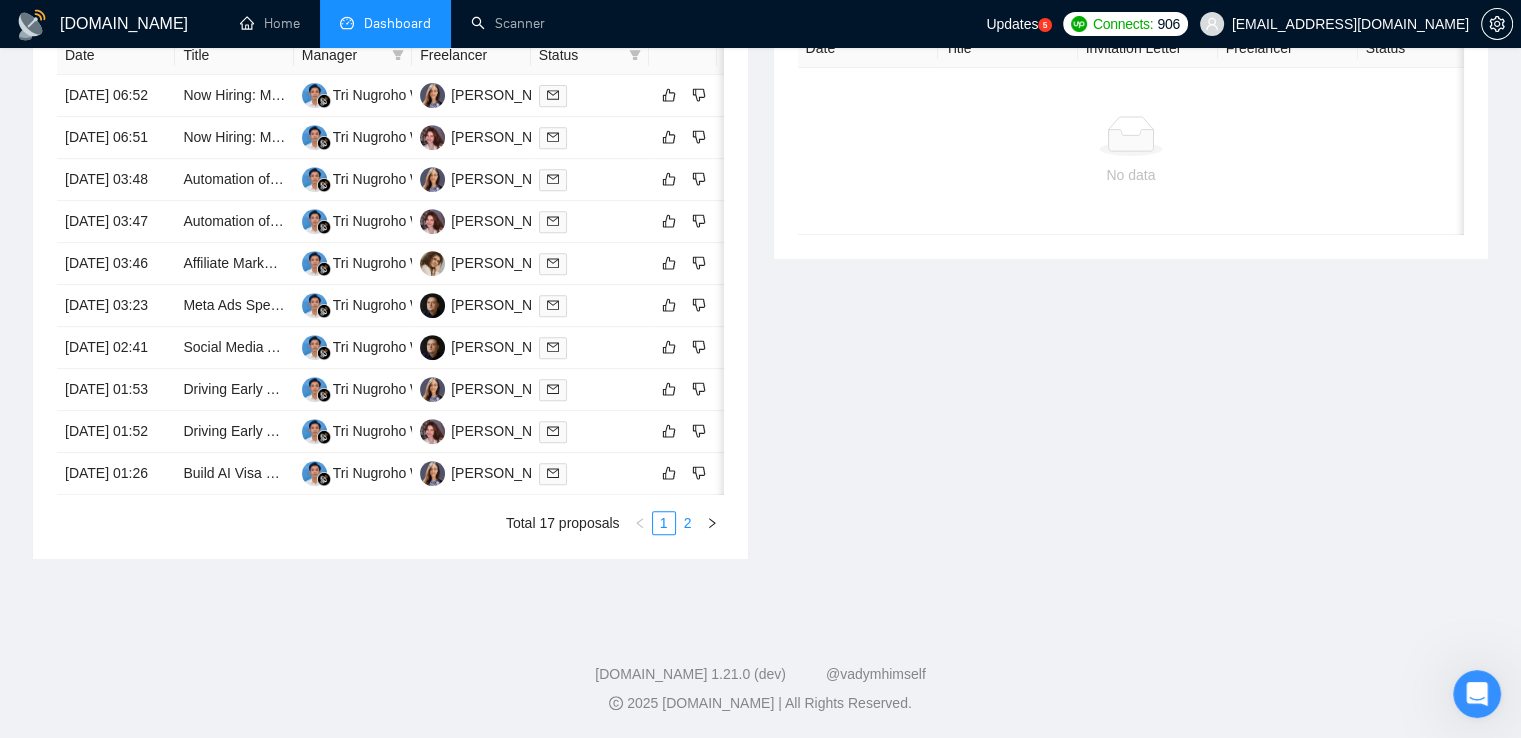 click on "2" at bounding box center [688, 523] 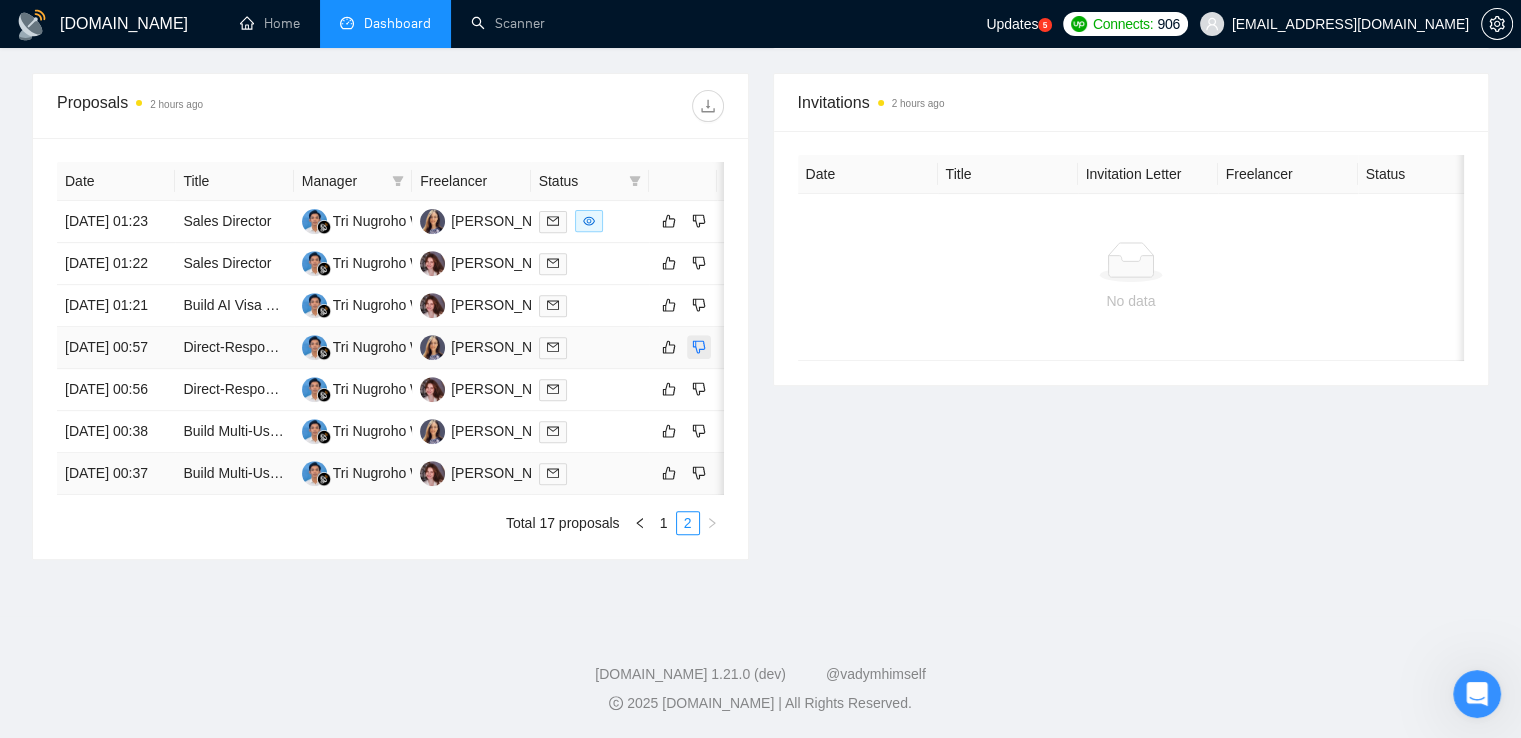 scroll, scrollTop: 665, scrollLeft: 0, axis: vertical 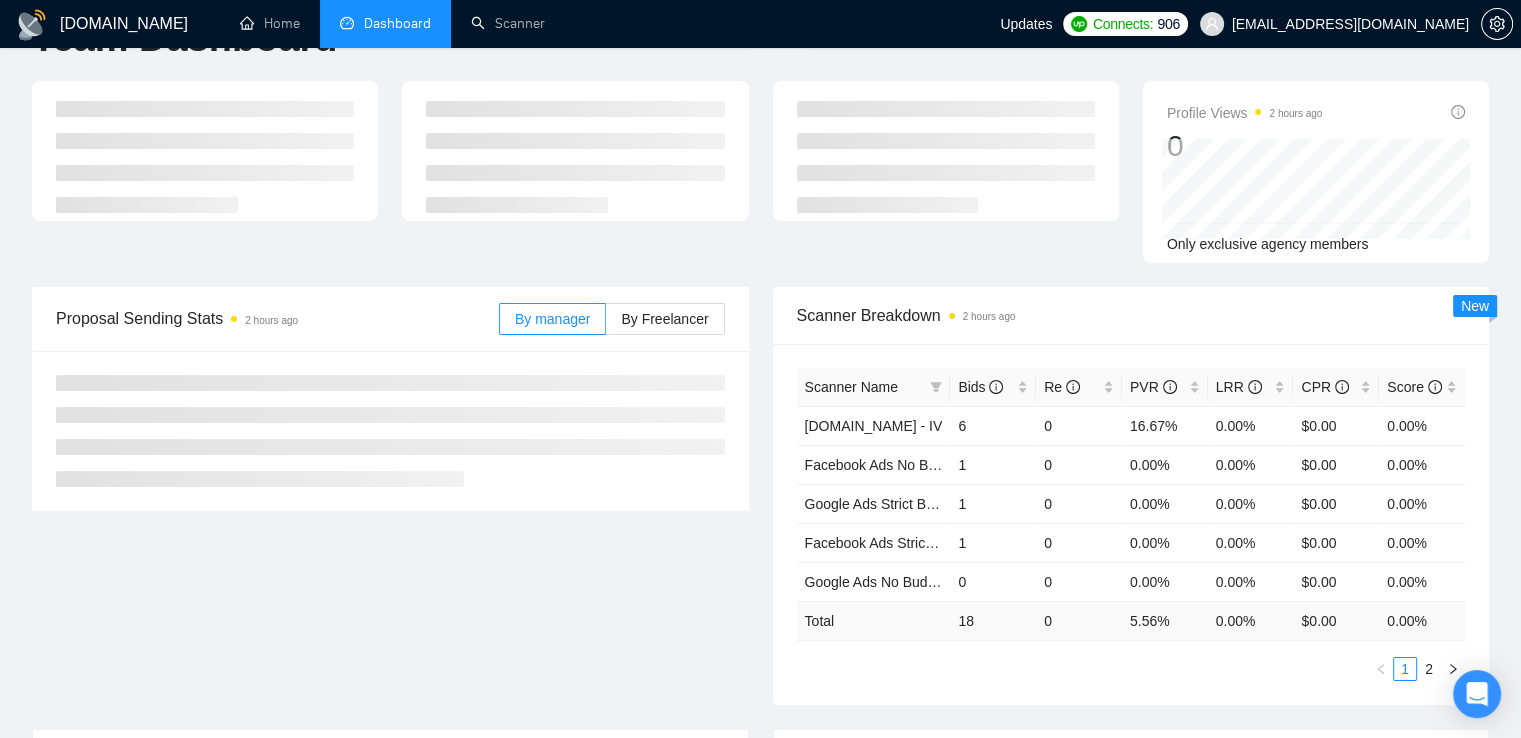 click on "Profile Views 2 hours ago 0   Only exclusive agency members" at bounding box center (760, 184) 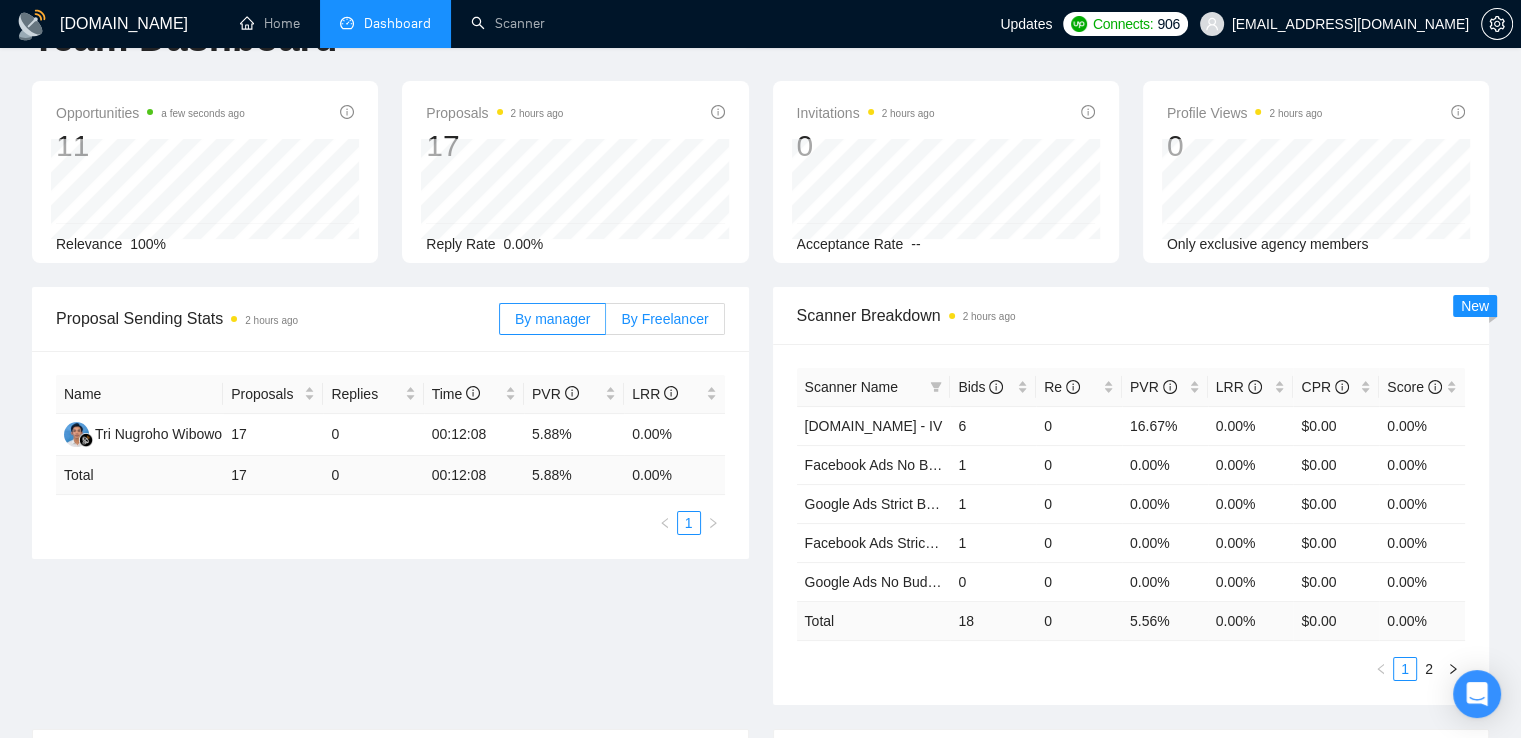 click on "By Freelancer" at bounding box center [664, 319] 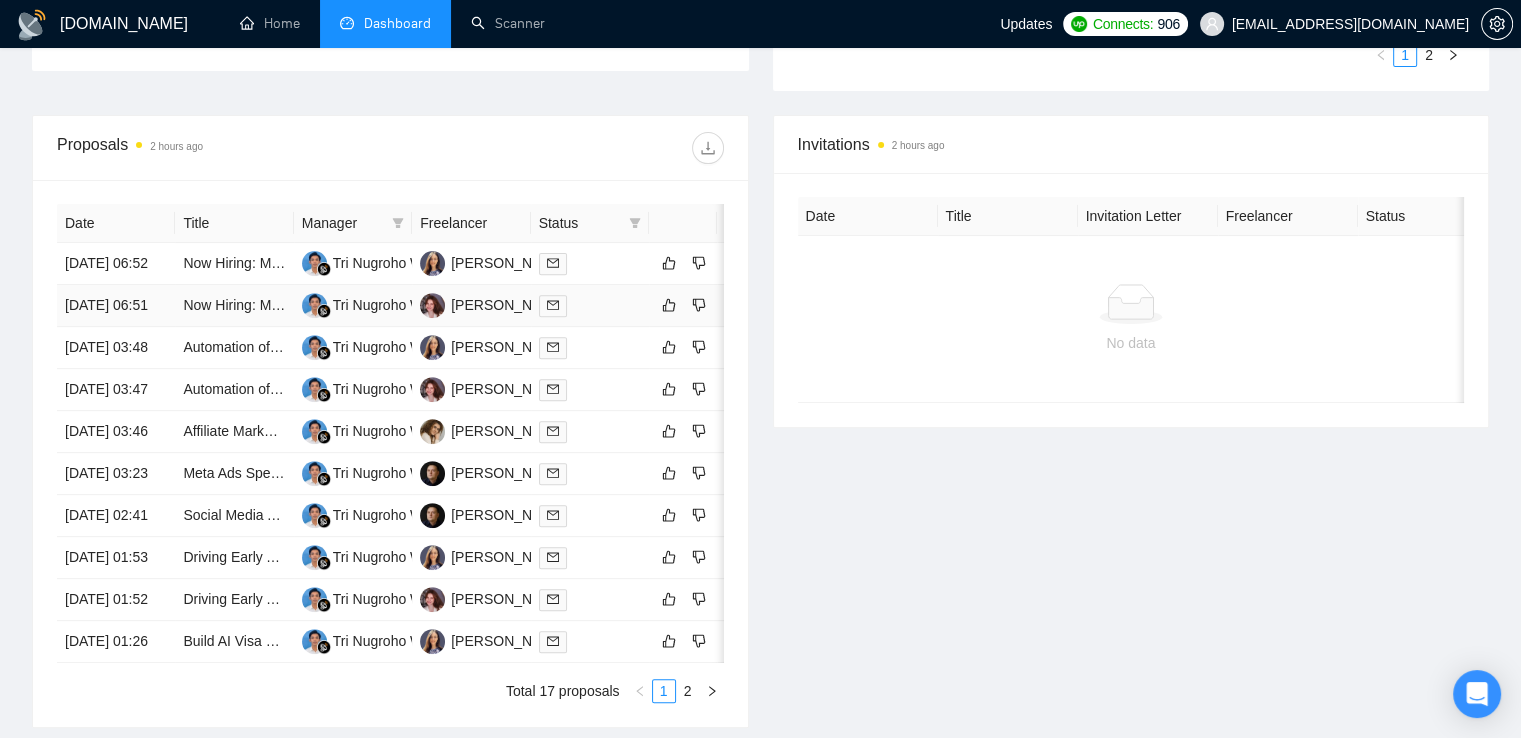 scroll, scrollTop: 865, scrollLeft: 0, axis: vertical 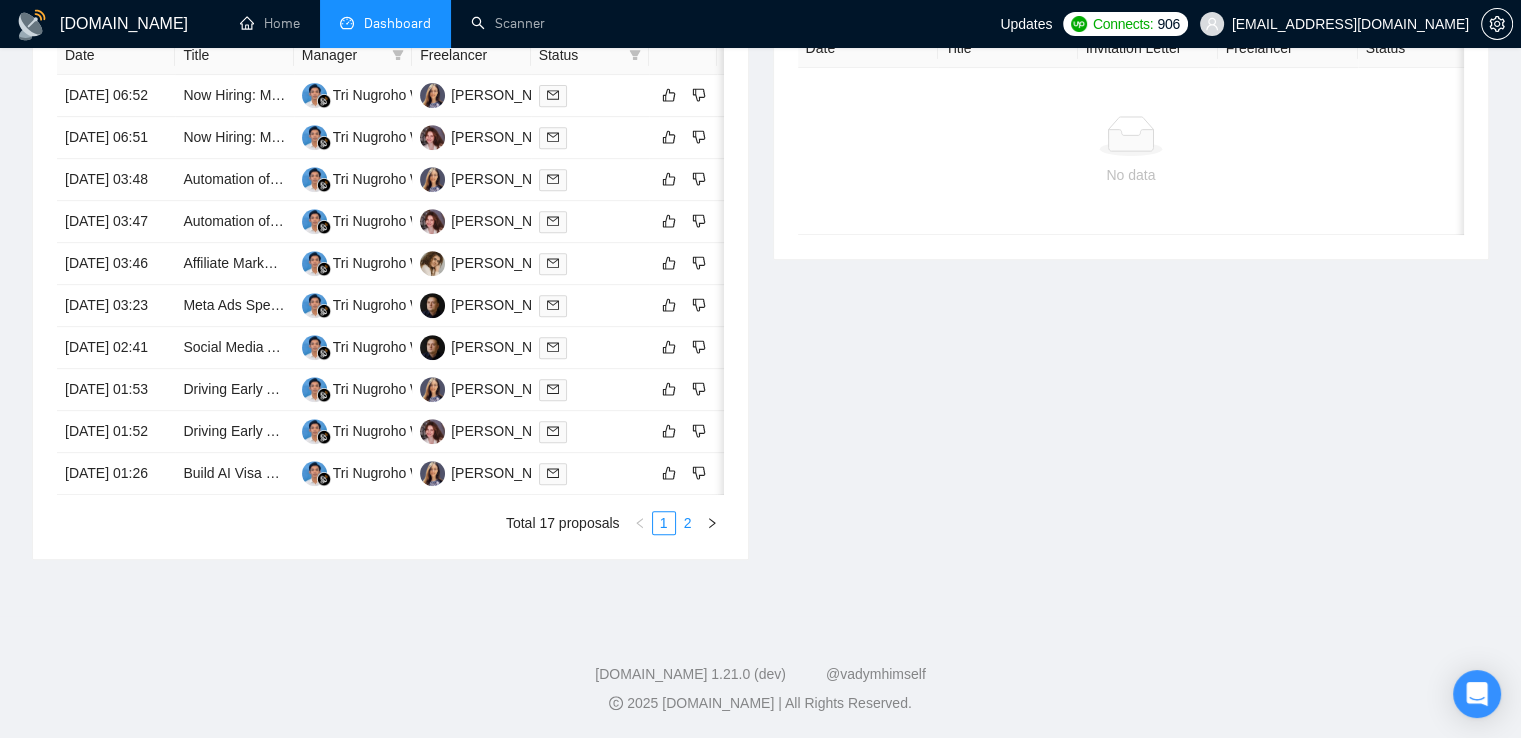 click on "2" at bounding box center [688, 523] 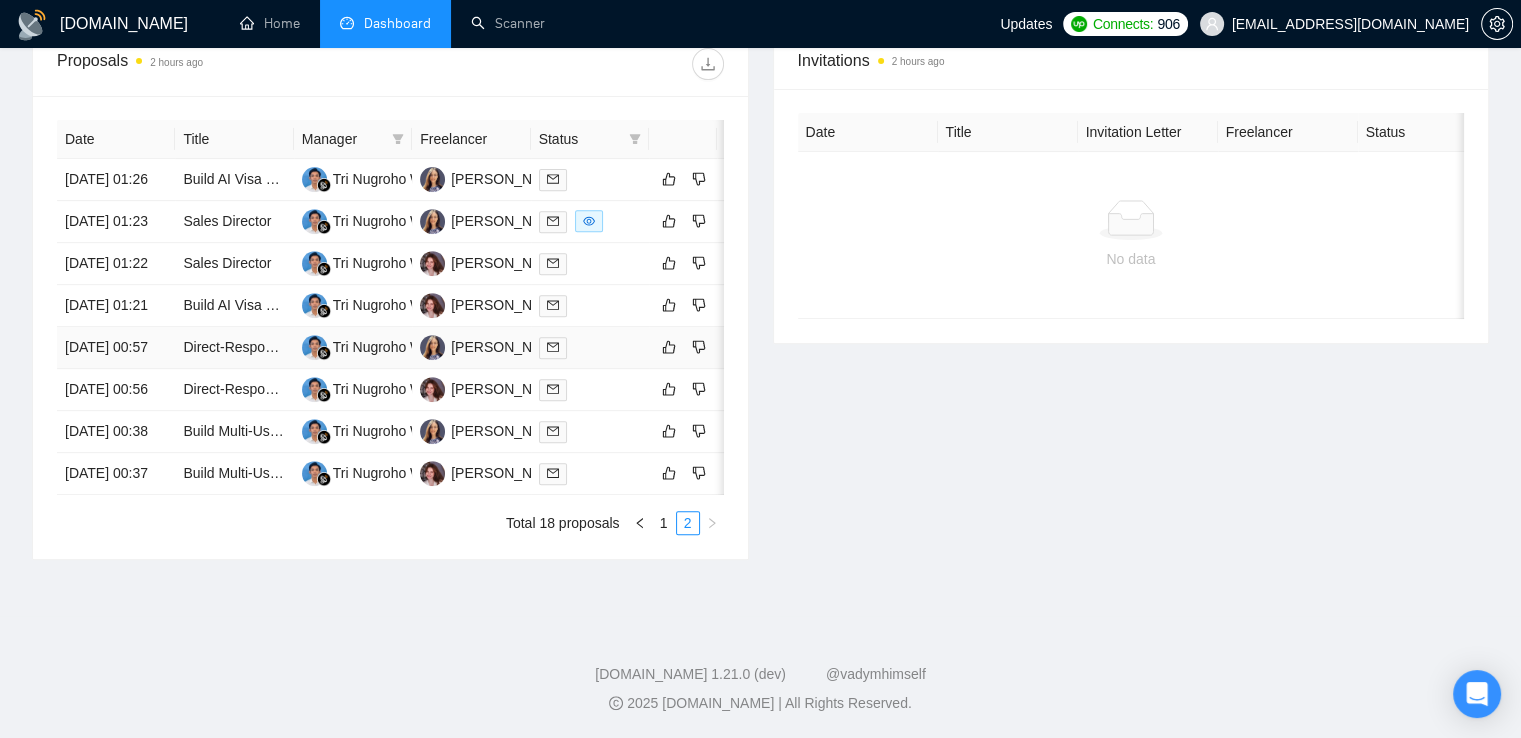 scroll, scrollTop: 665, scrollLeft: 0, axis: vertical 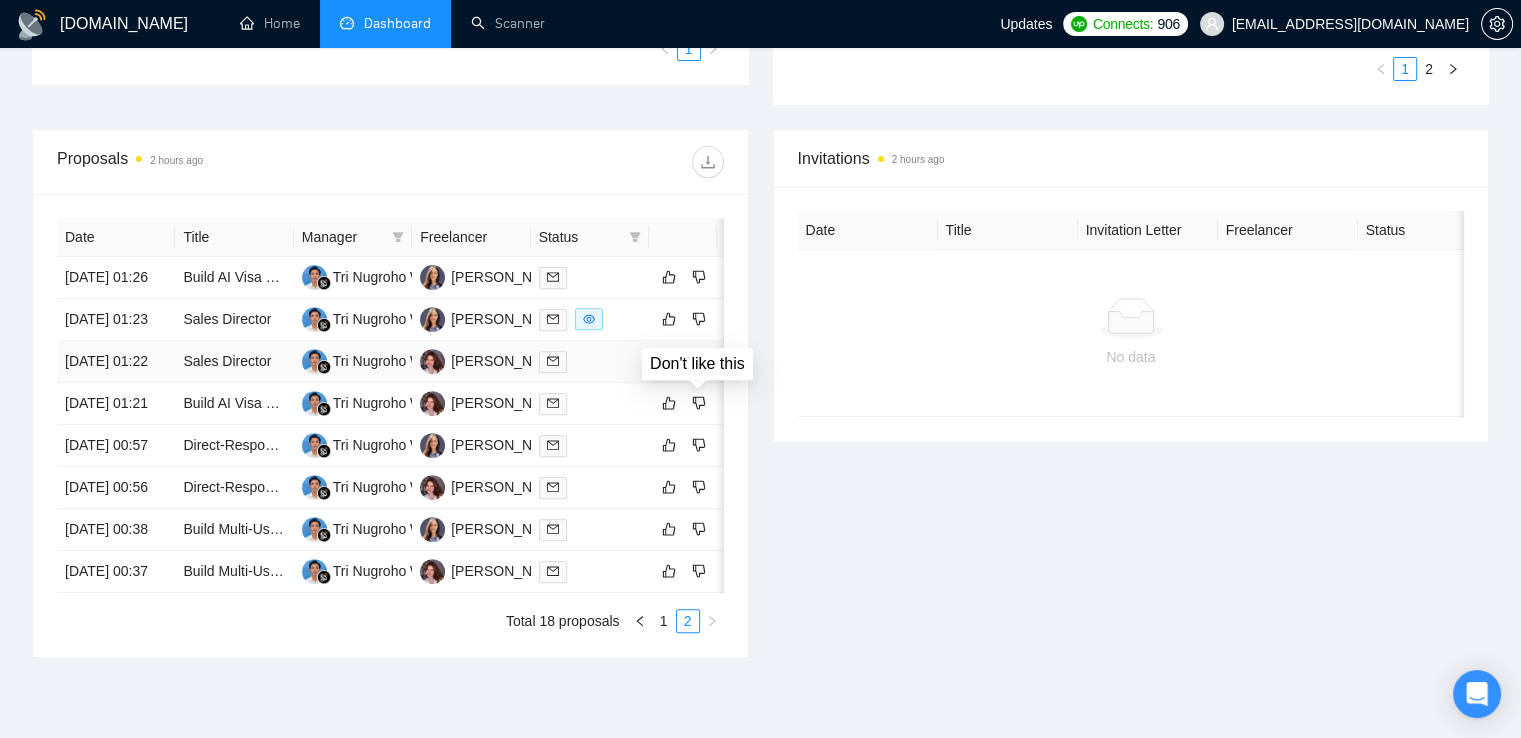 click 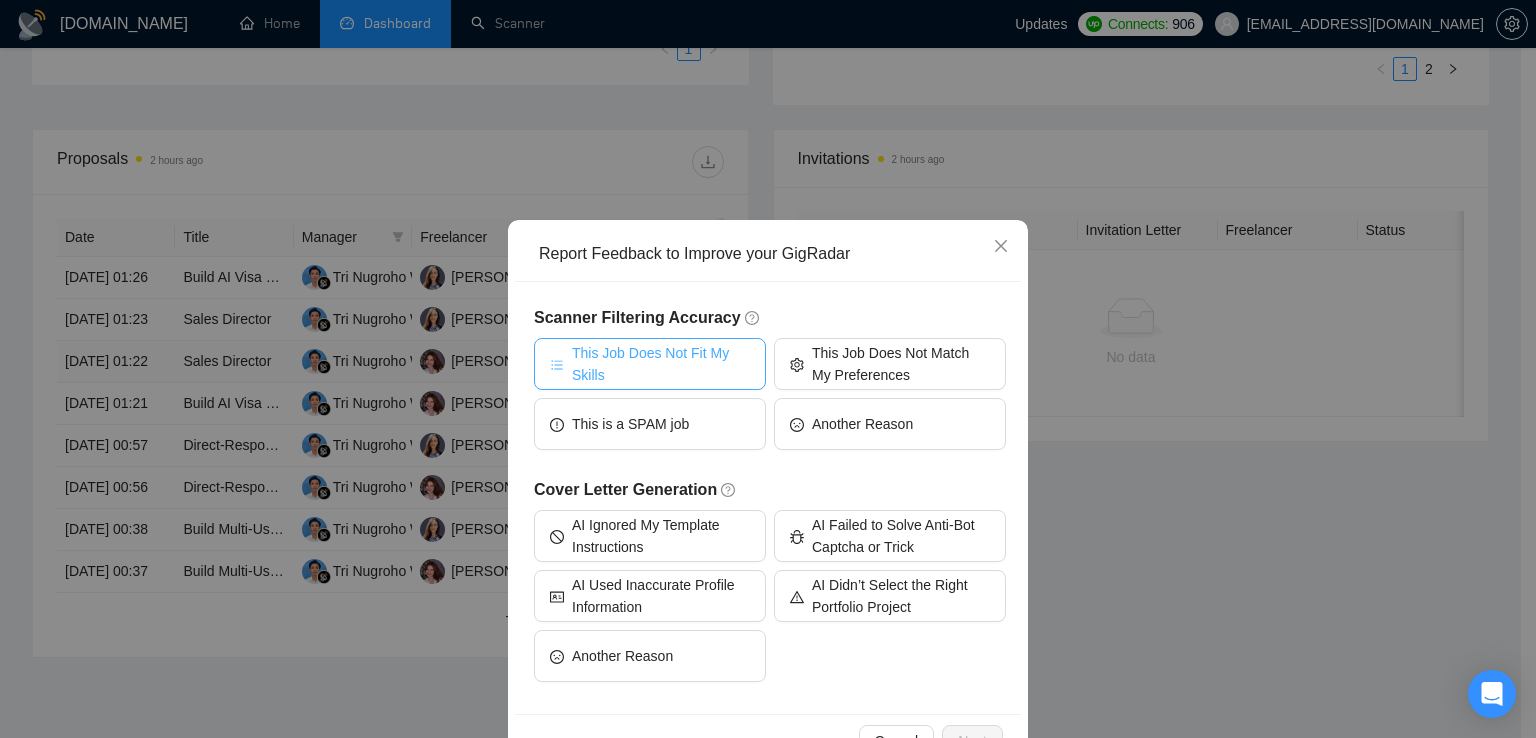 click on "This Job Does Not Fit My Skills" at bounding box center [661, 364] 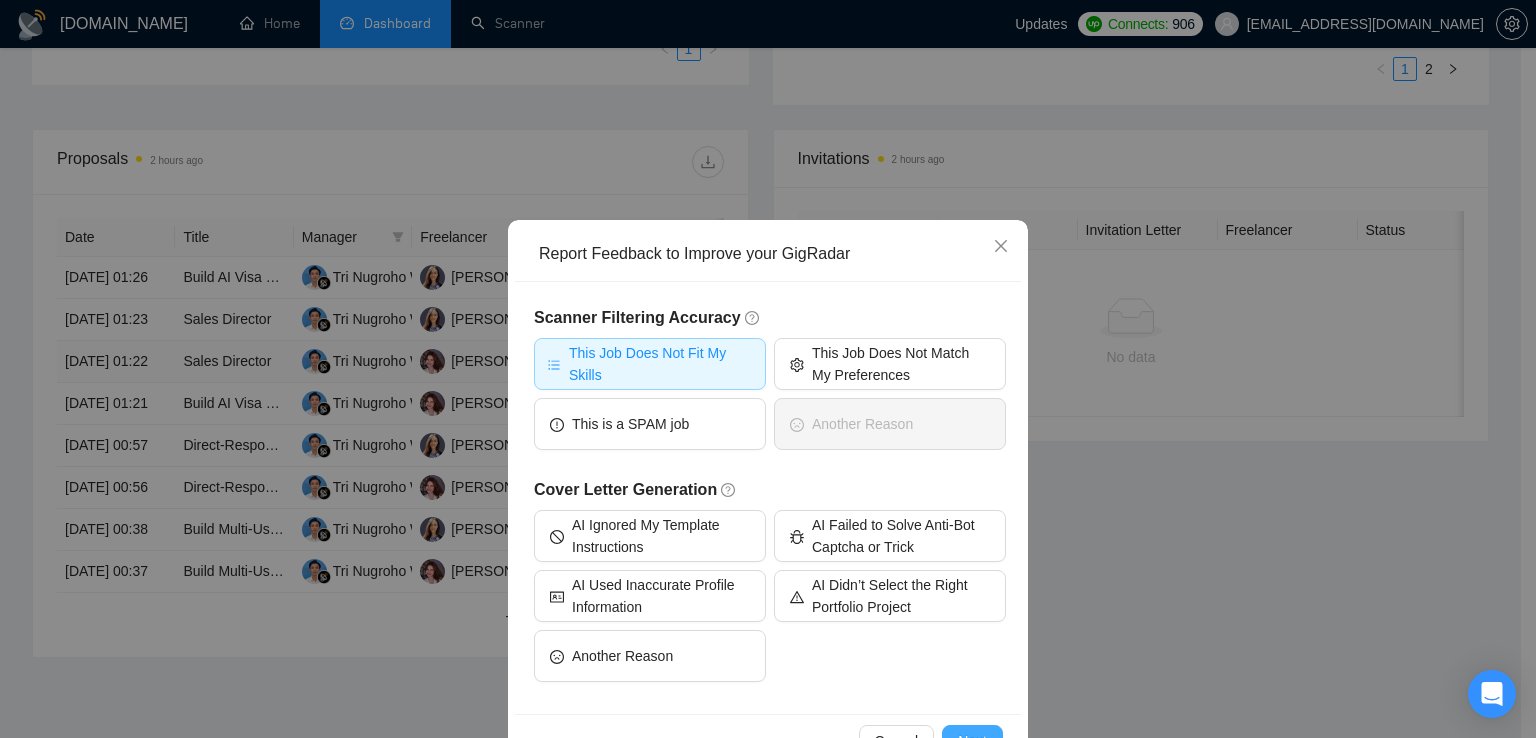 click on "Next" at bounding box center (972, 741) 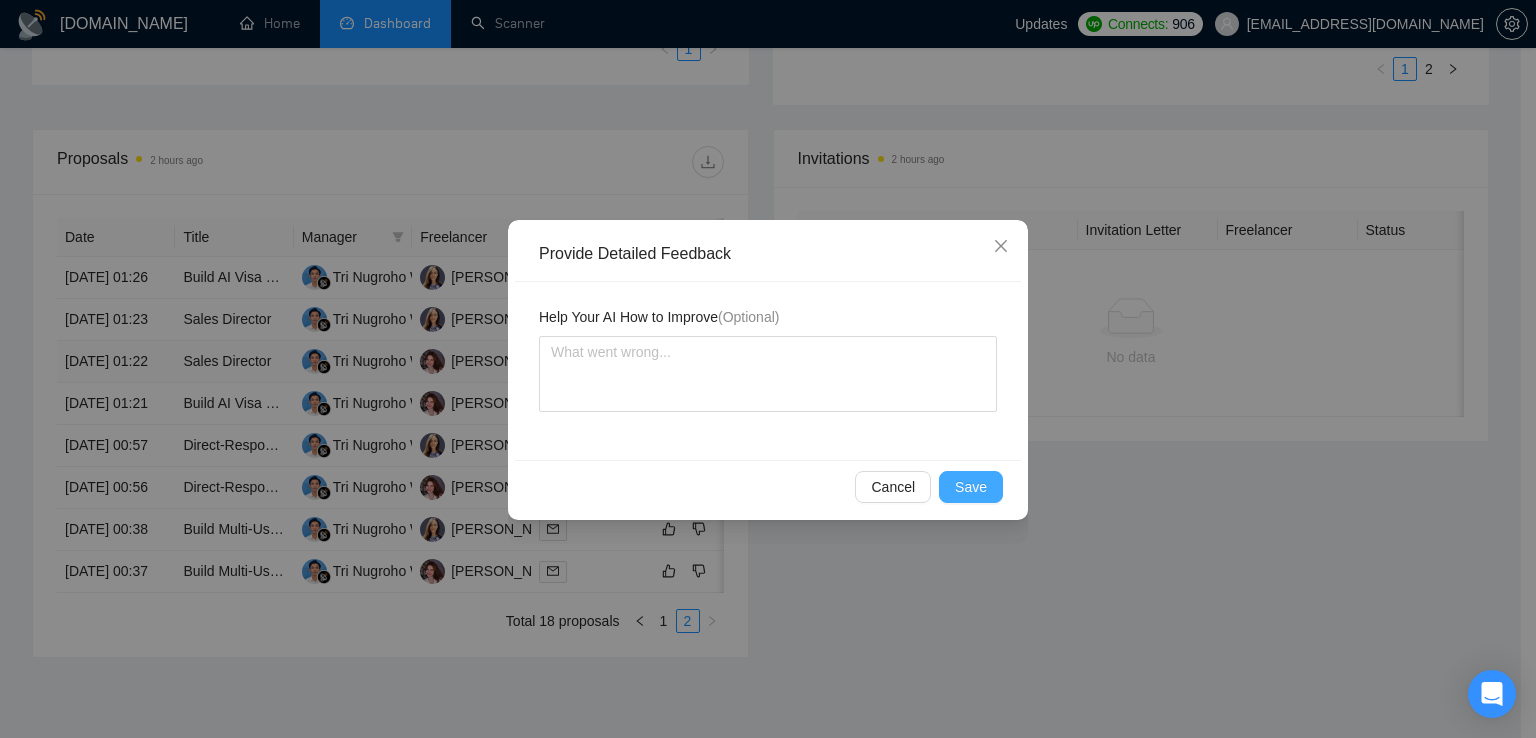 click on "Save" at bounding box center (971, 487) 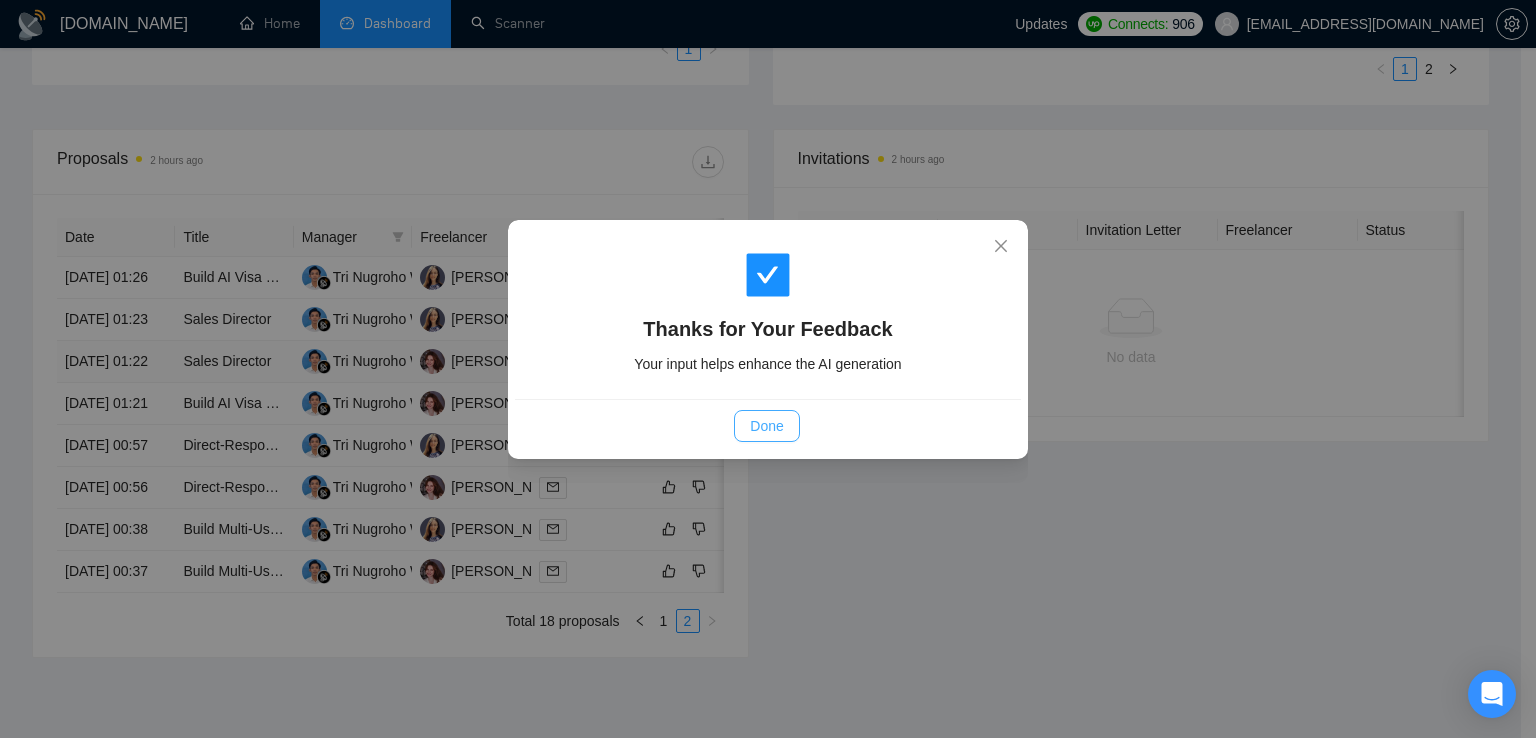 click on "Done" at bounding box center [766, 426] 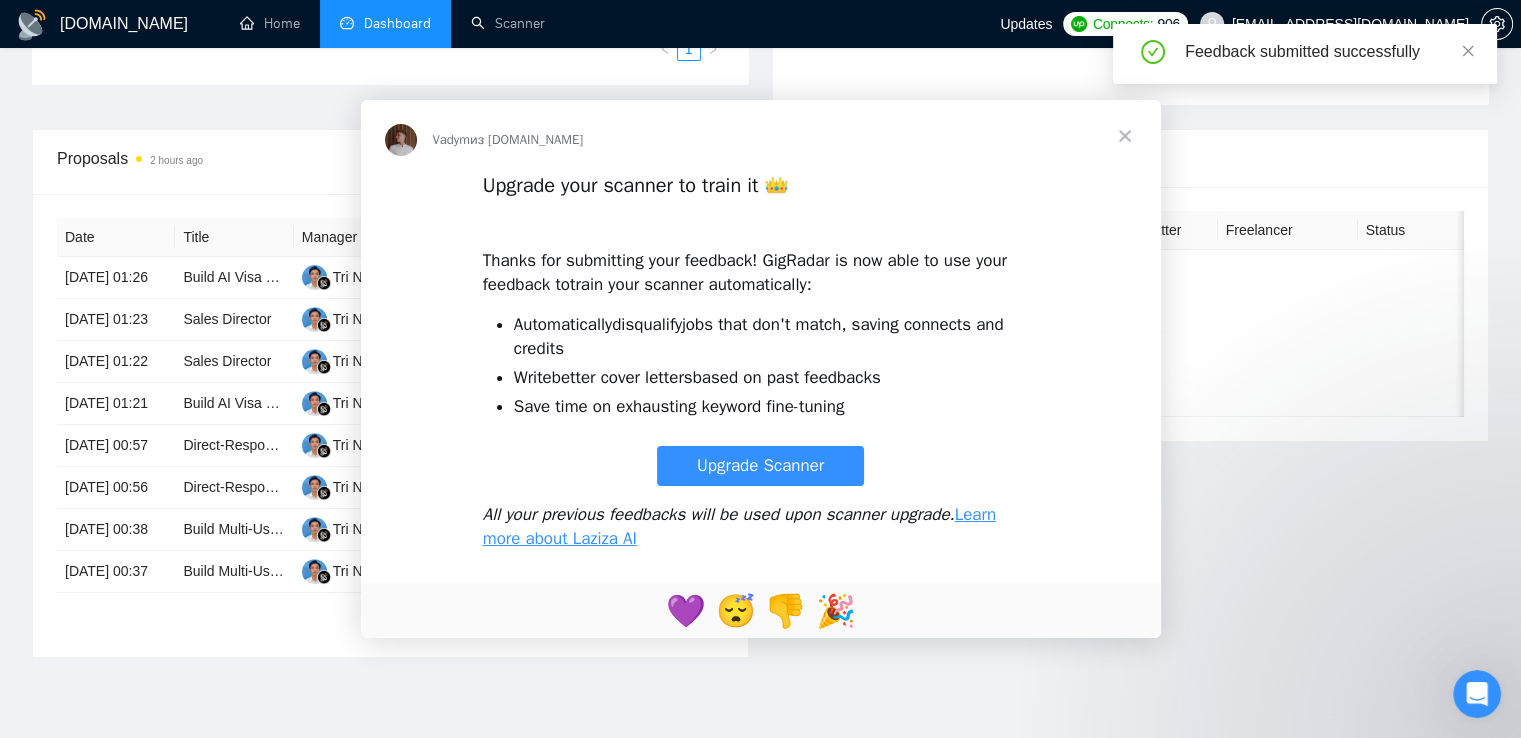 scroll, scrollTop: 0, scrollLeft: 0, axis: both 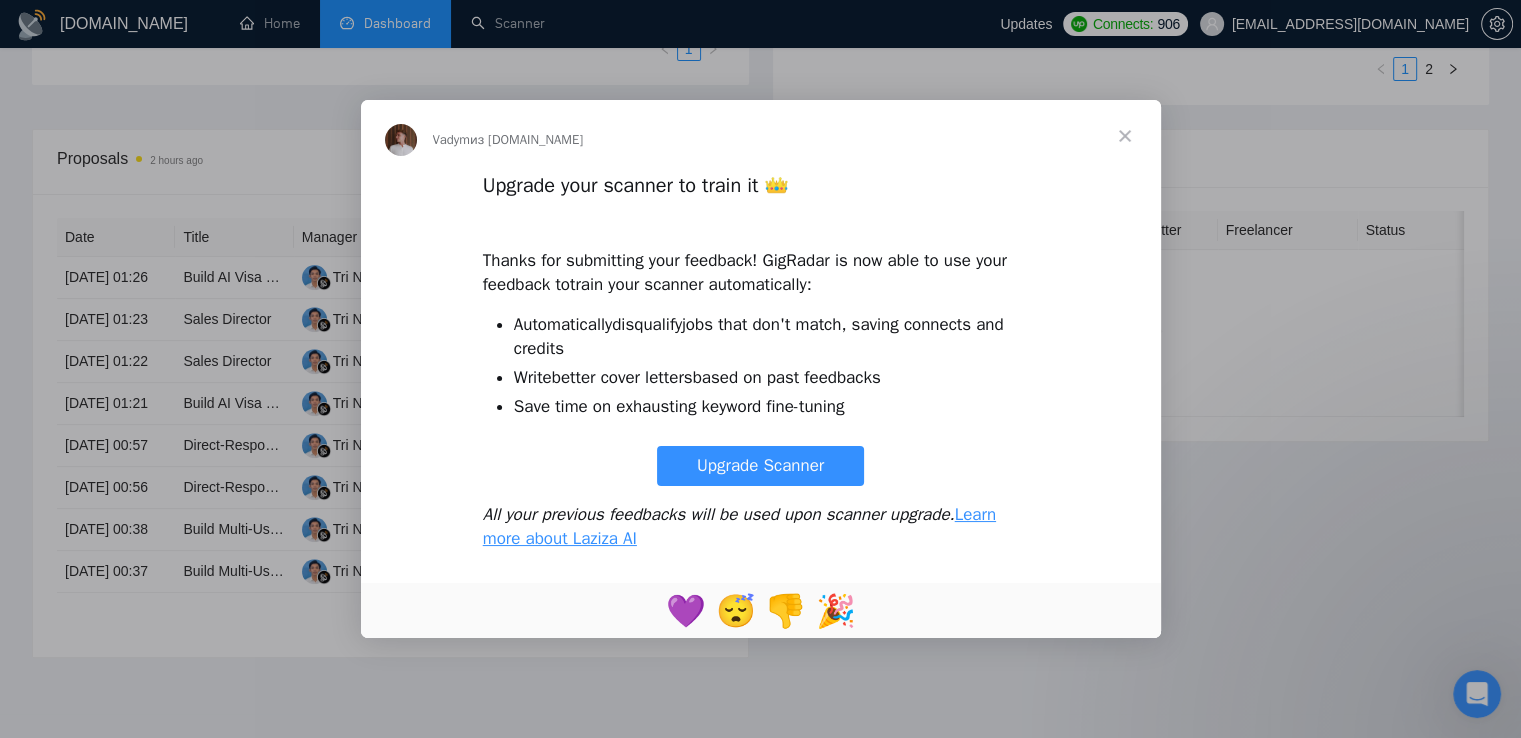 click at bounding box center (1125, 136) 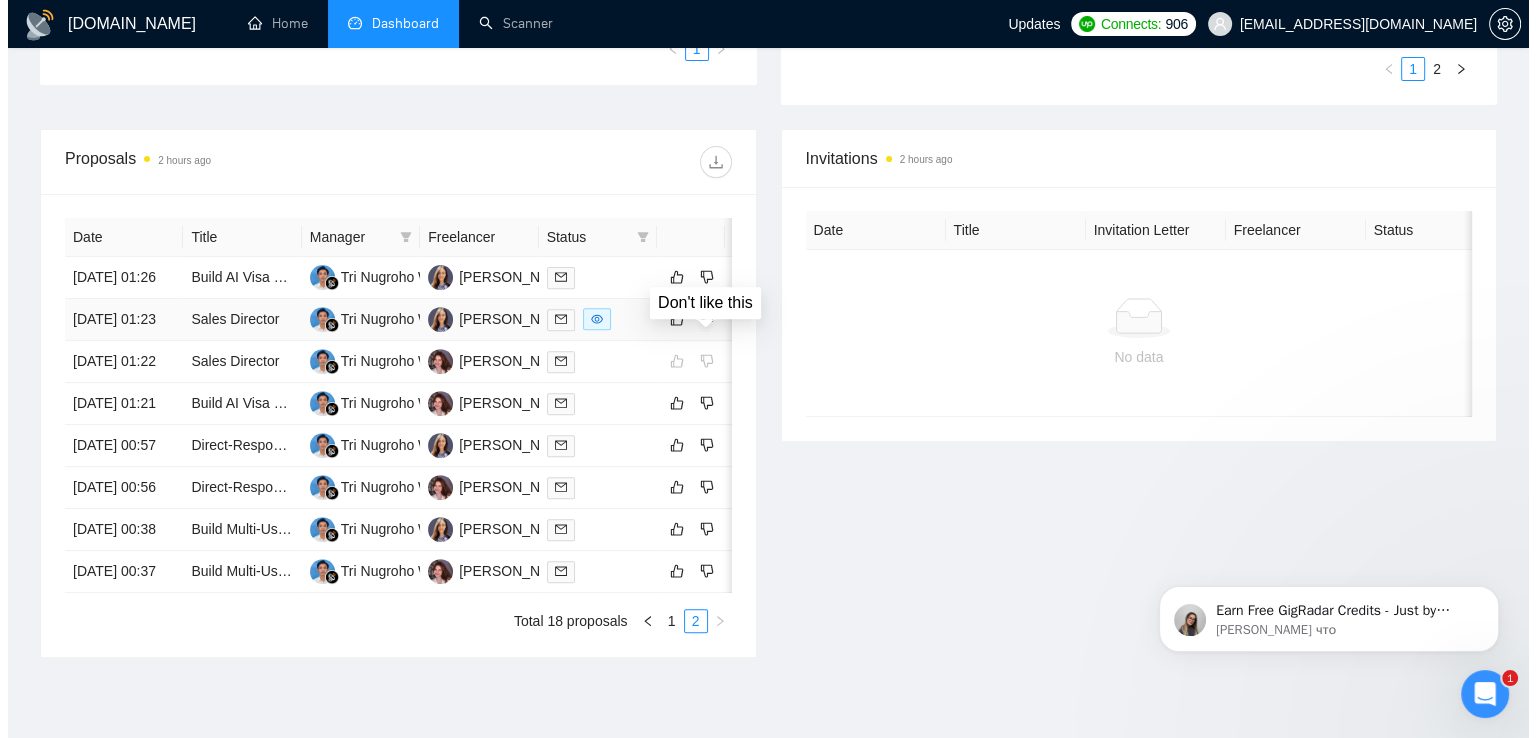 scroll, scrollTop: 0, scrollLeft: 0, axis: both 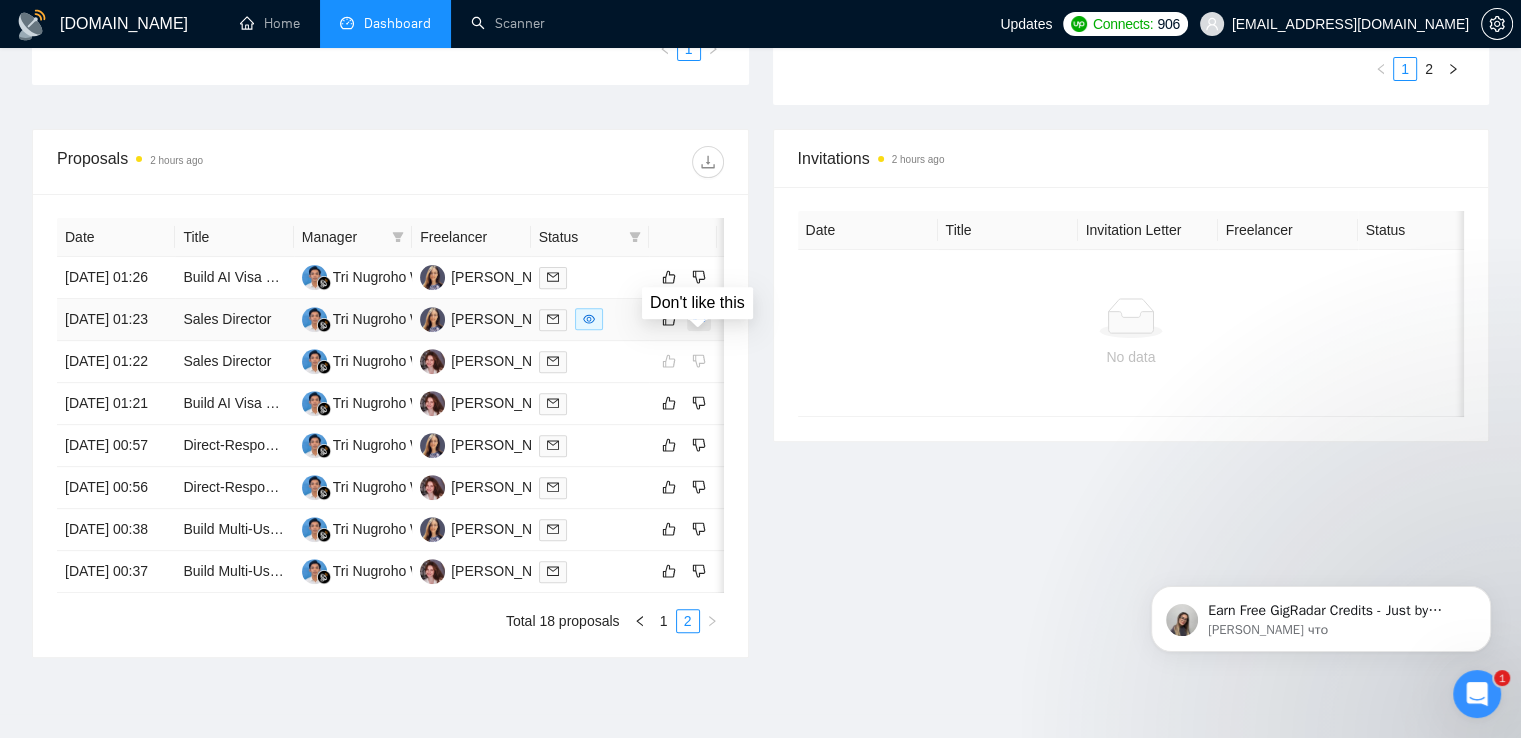 click 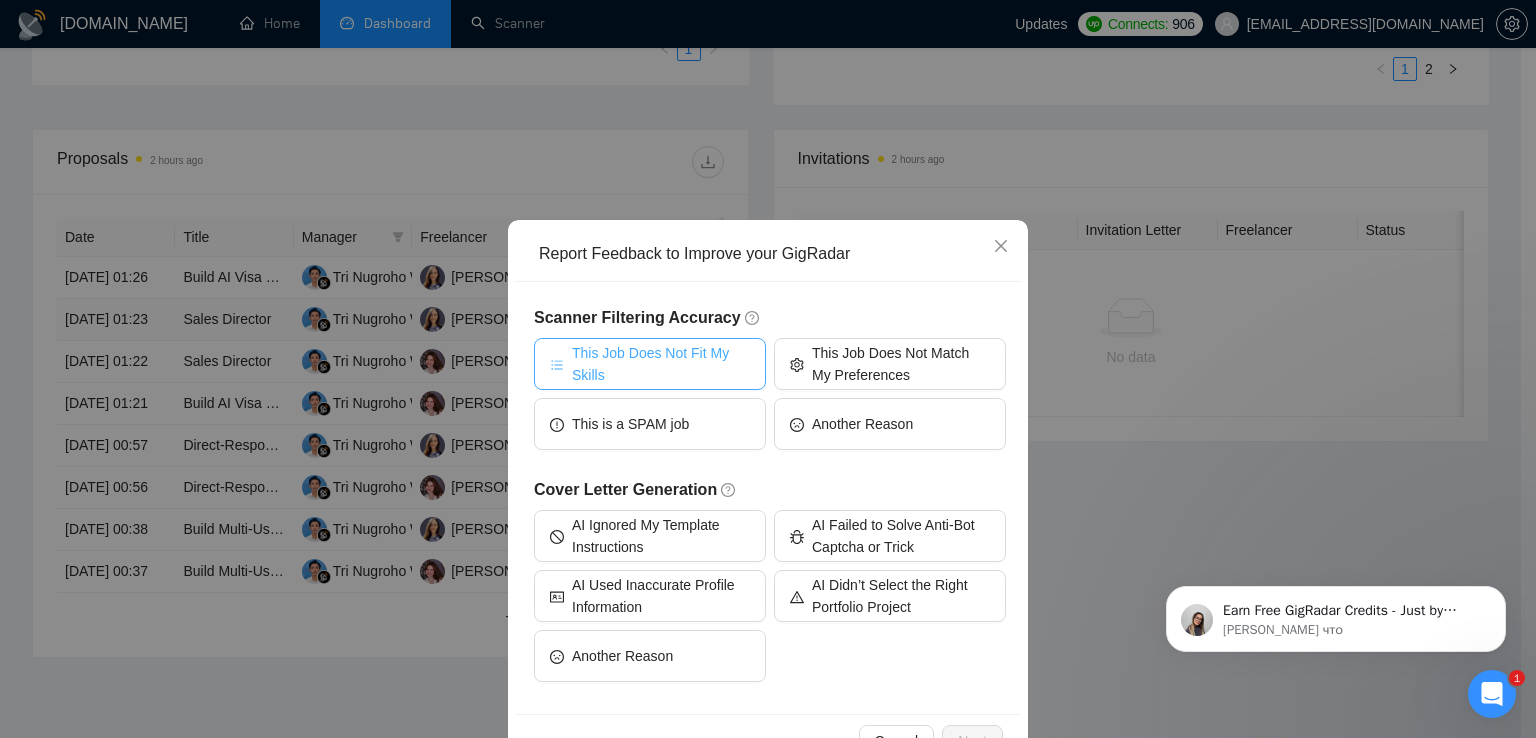click on "This Job Does Not Fit My Skills" at bounding box center [661, 364] 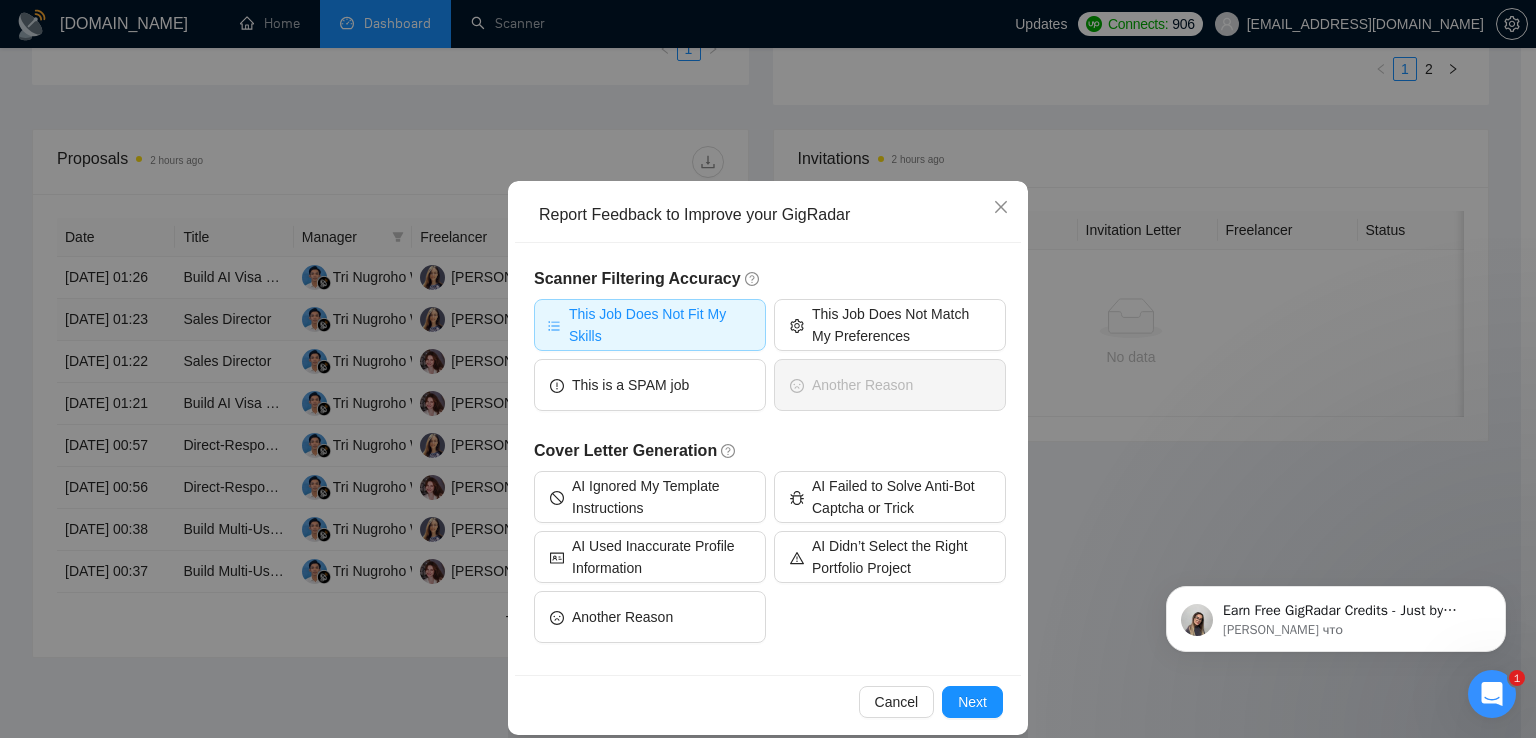 scroll, scrollTop: 60, scrollLeft: 0, axis: vertical 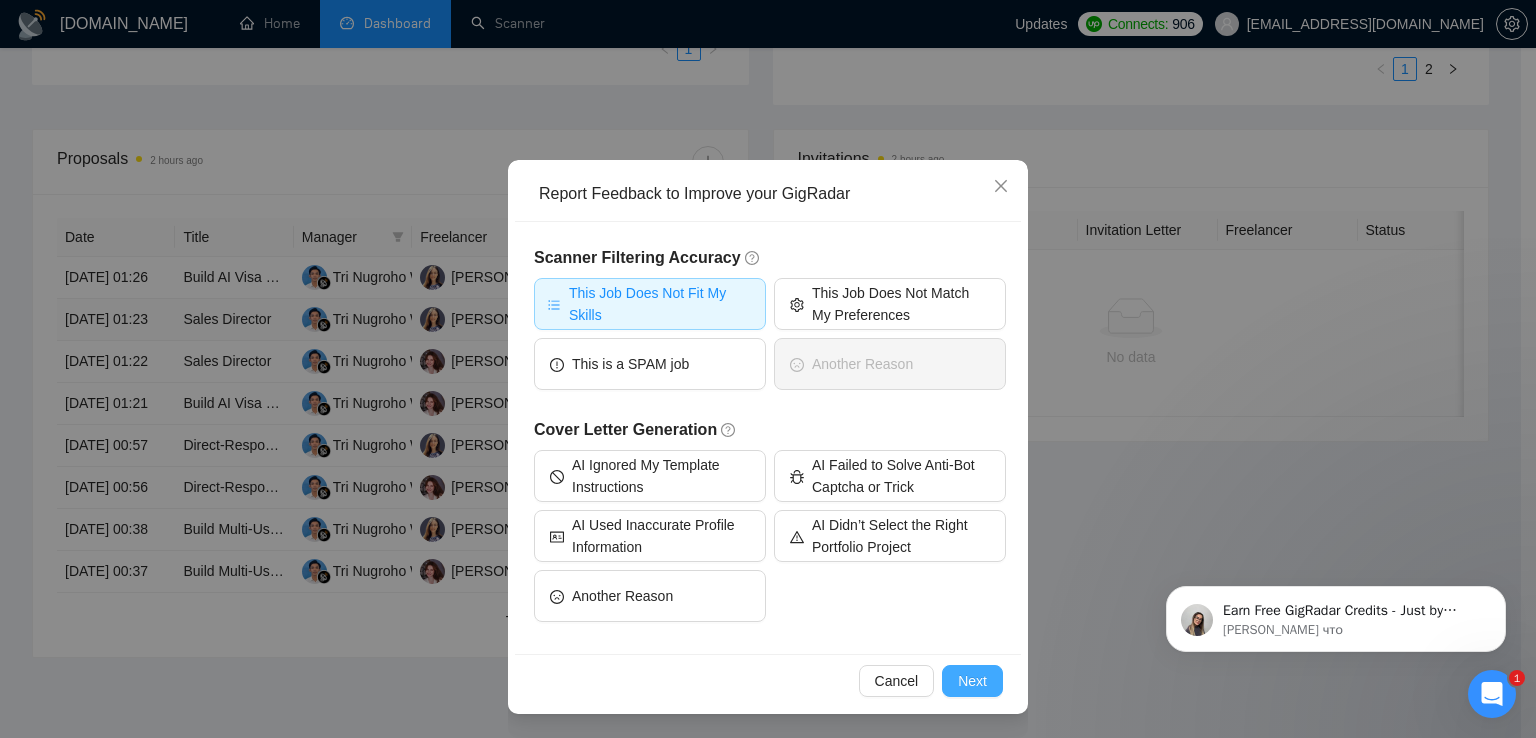 click on "Next" at bounding box center [972, 681] 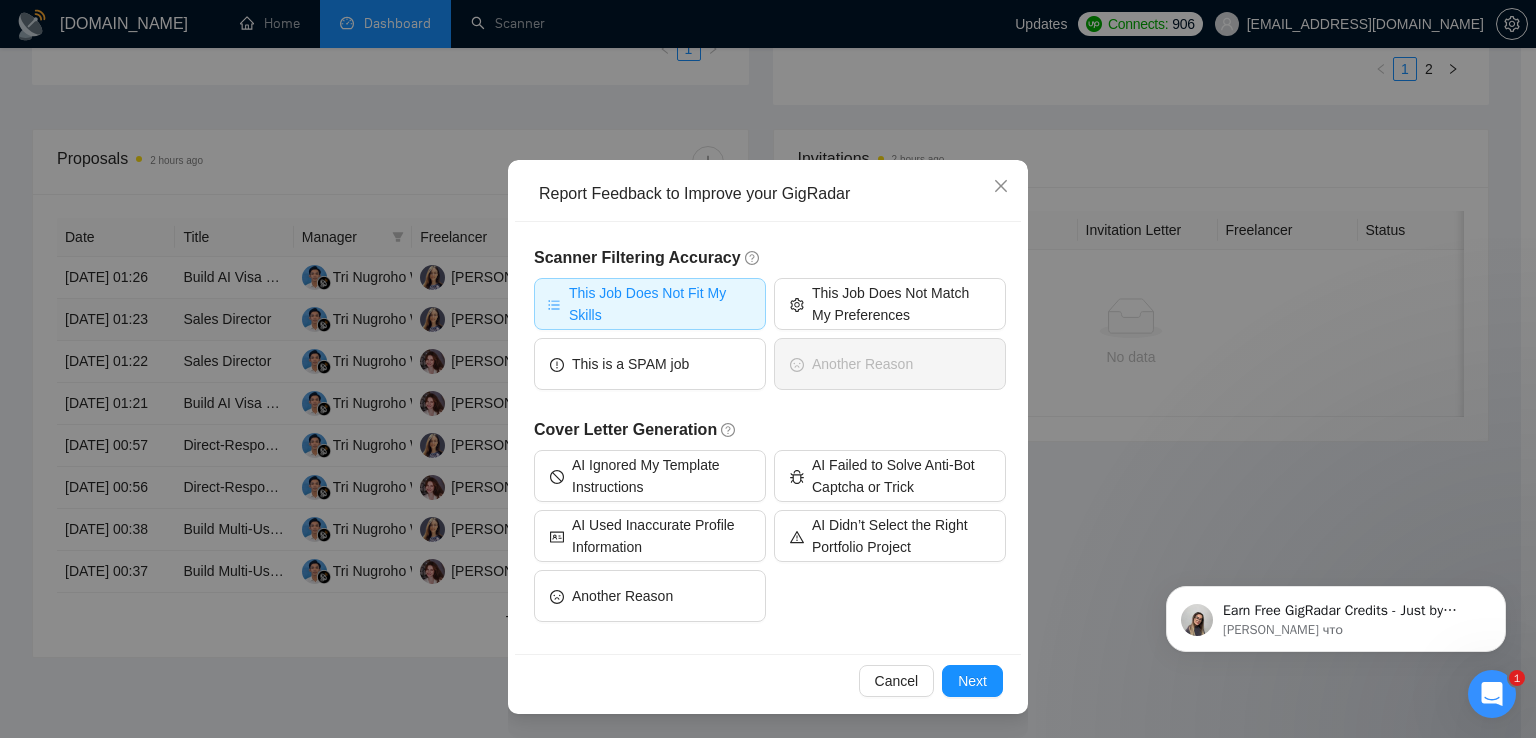 type 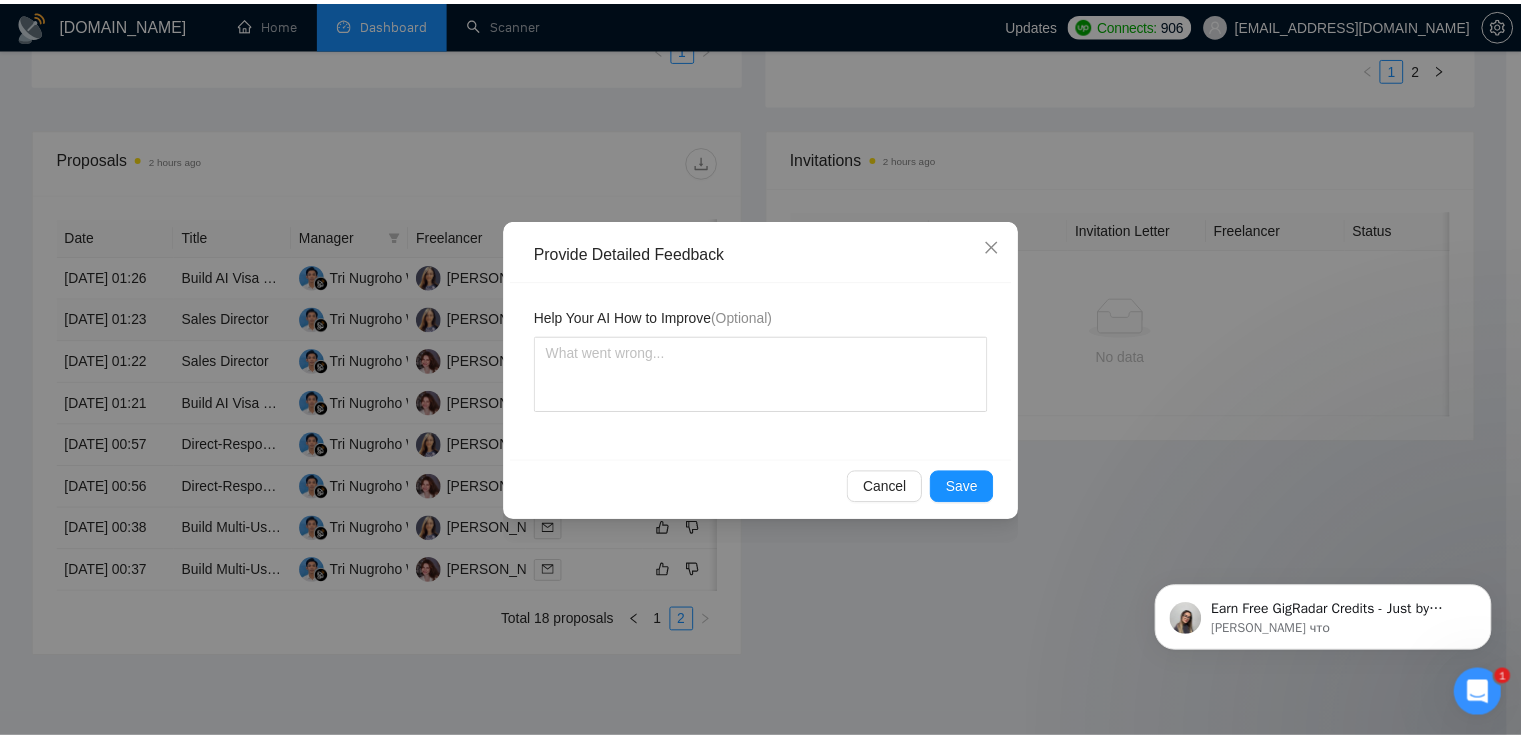 scroll, scrollTop: 0, scrollLeft: 0, axis: both 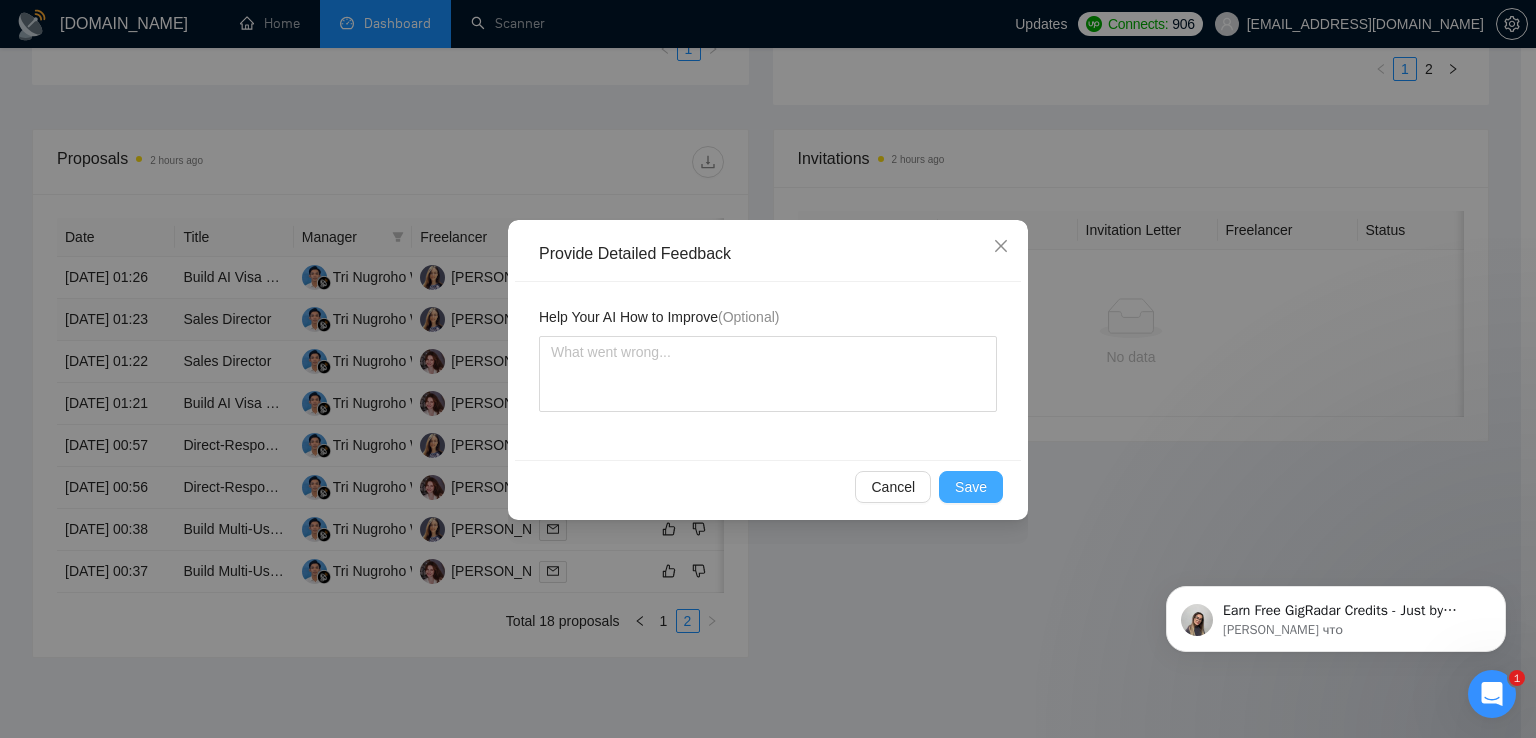 click on "Save" at bounding box center [971, 487] 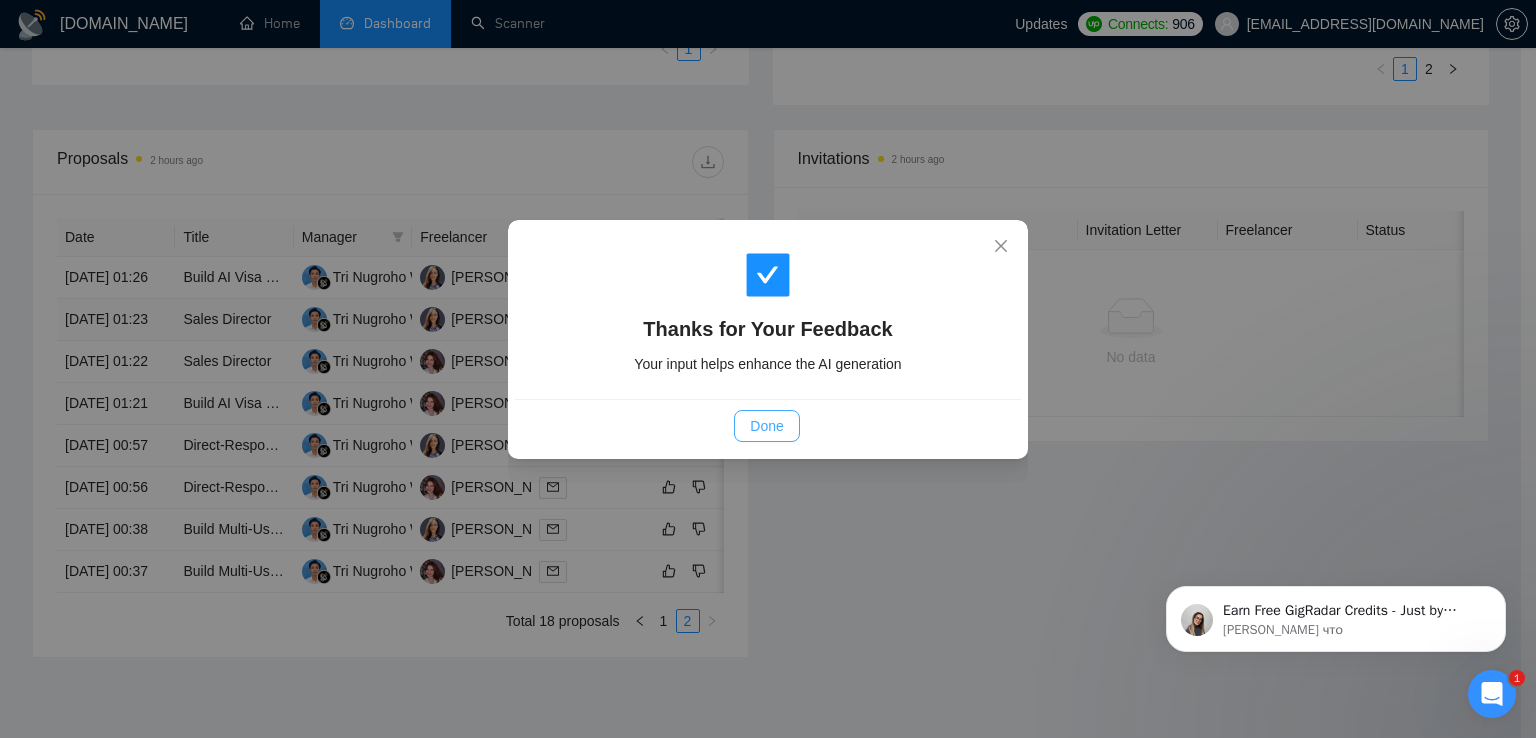 click on "Done" at bounding box center (766, 426) 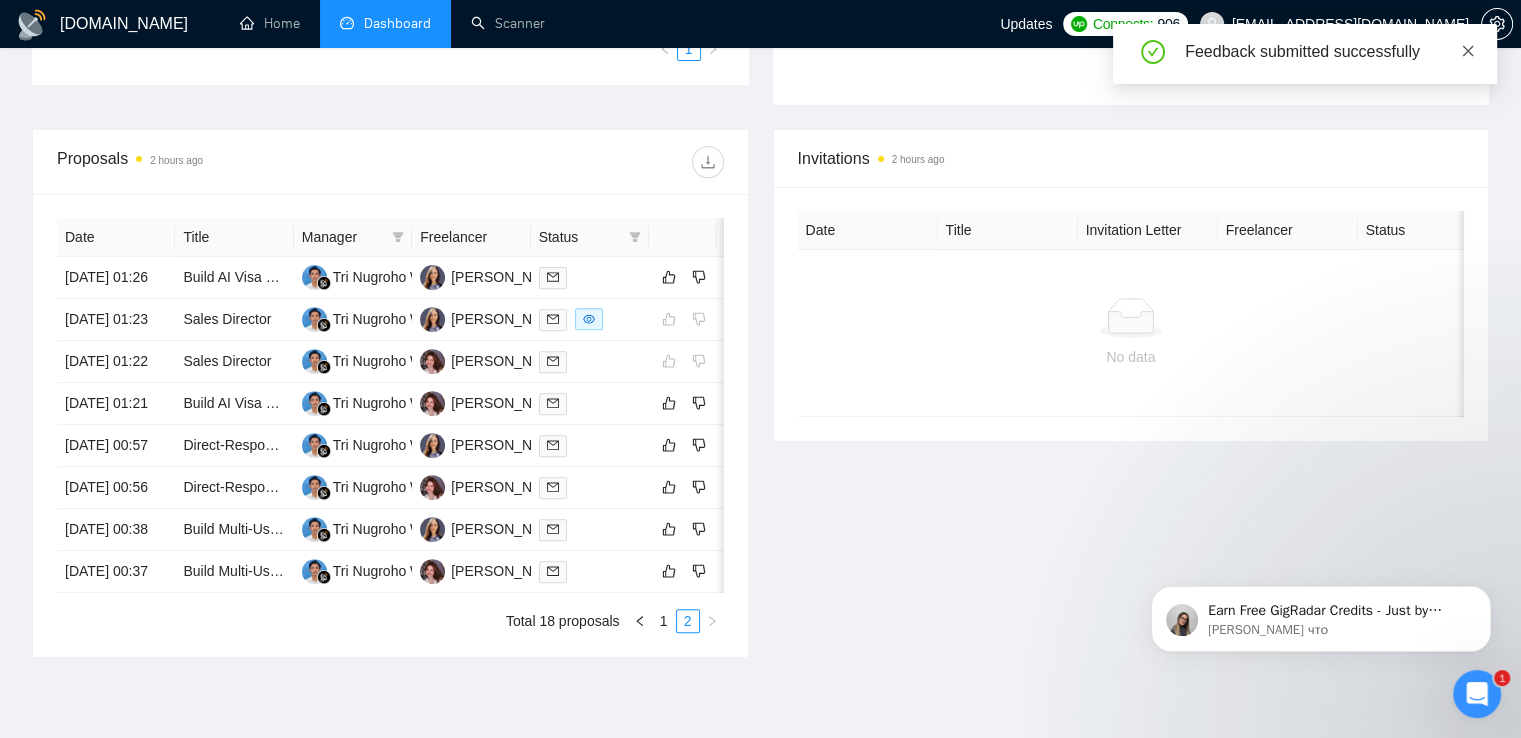 click 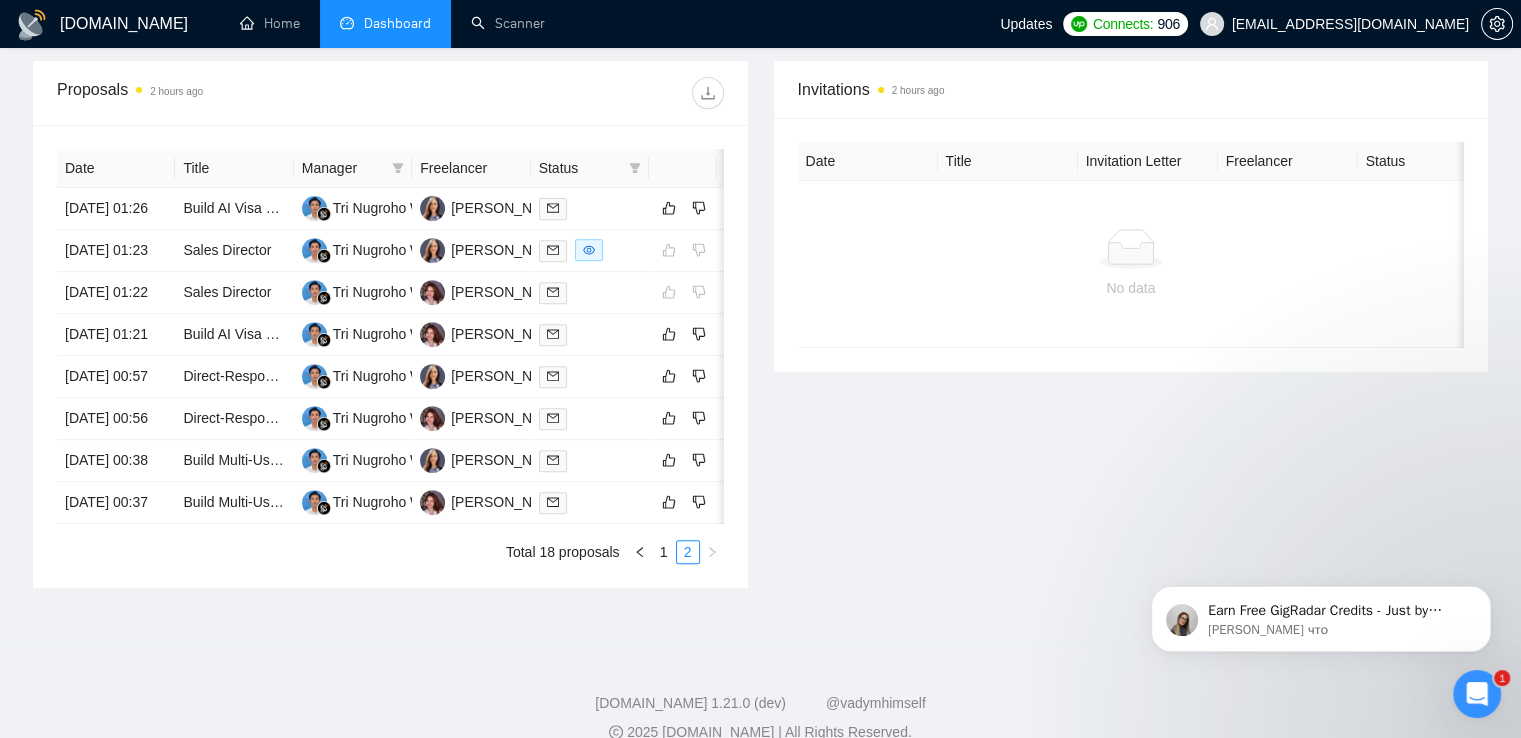 scroll, scrollTop: 765, scrollLeft: 0, axis: vertical 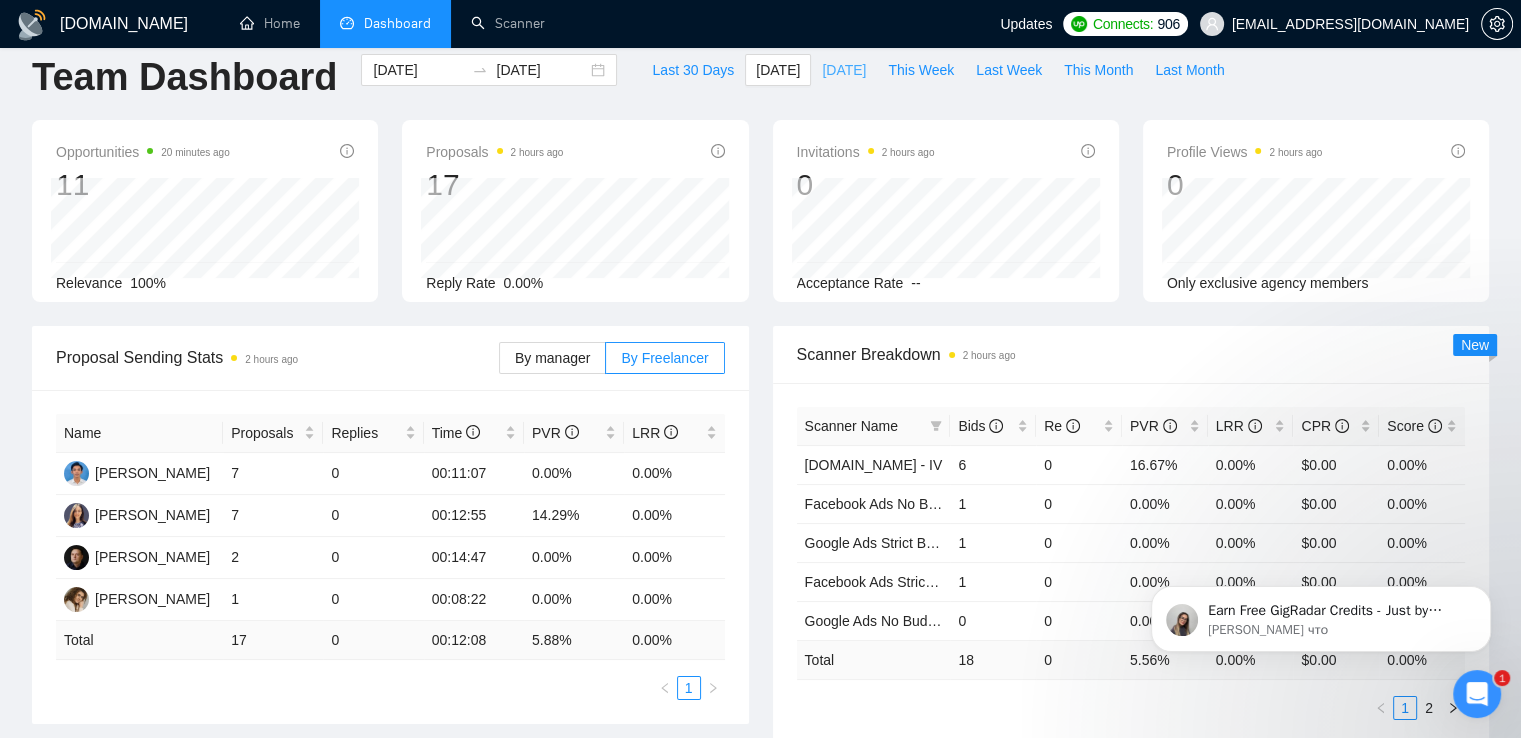 click on "[DATE]" at bounding box center [844, 70] 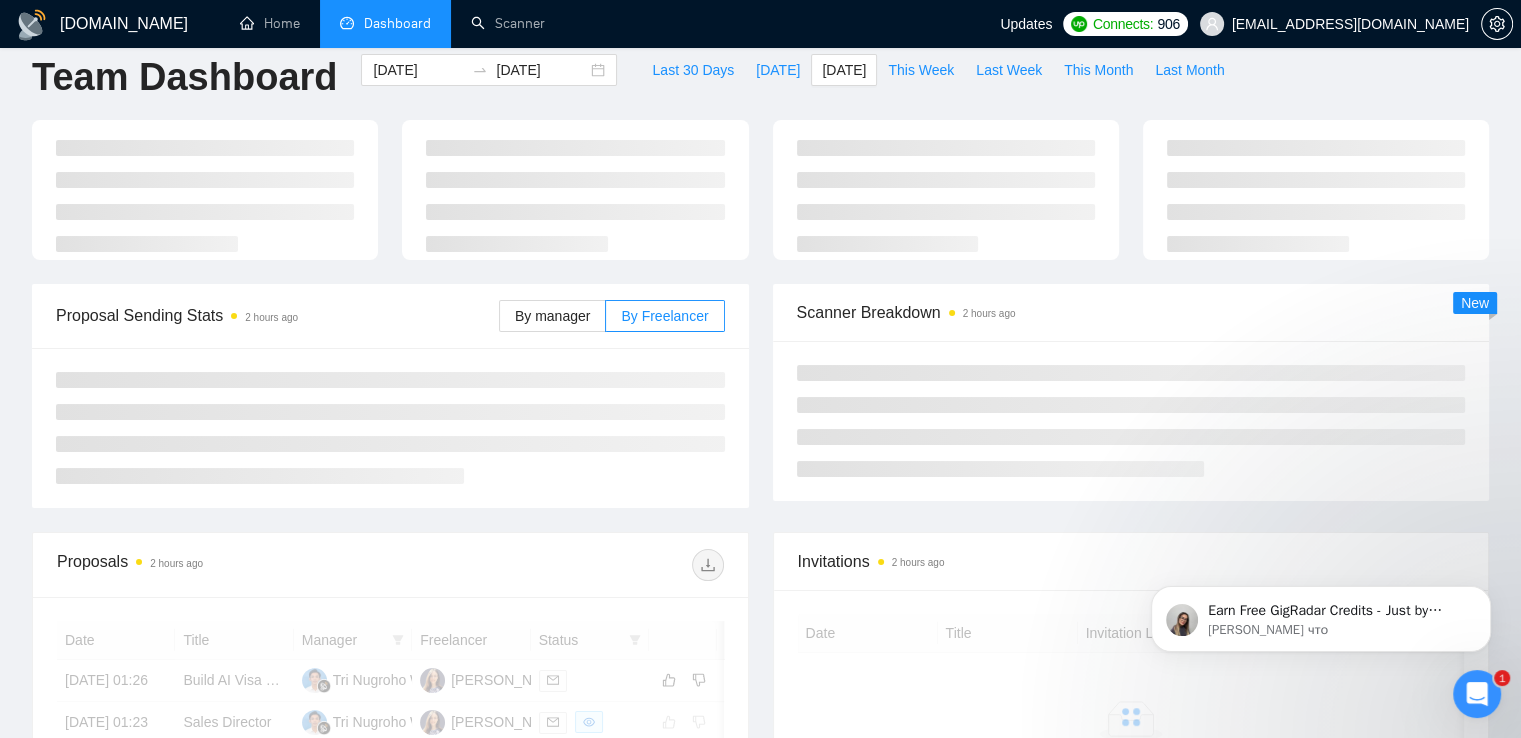 type on "[DATE]" 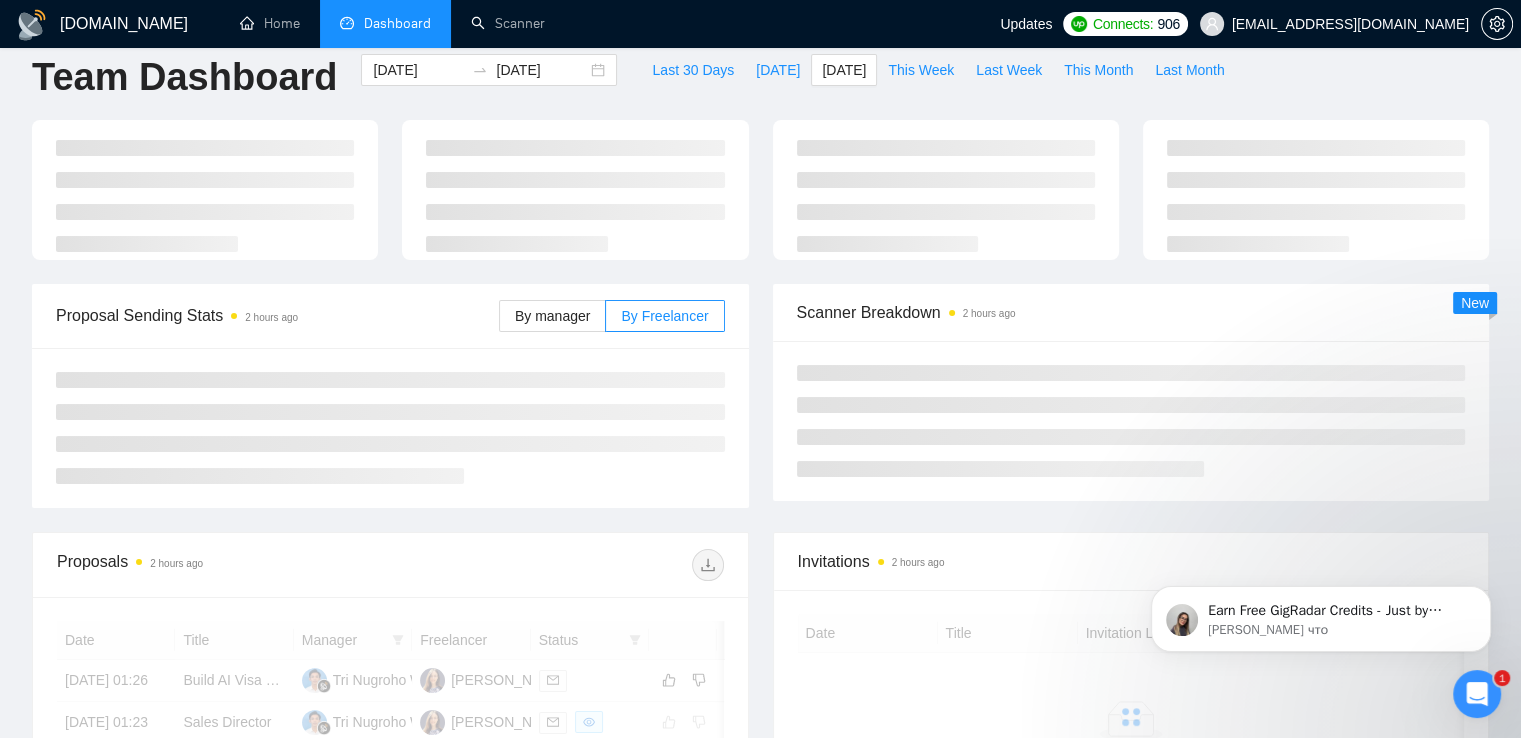 type on "[DATE]" 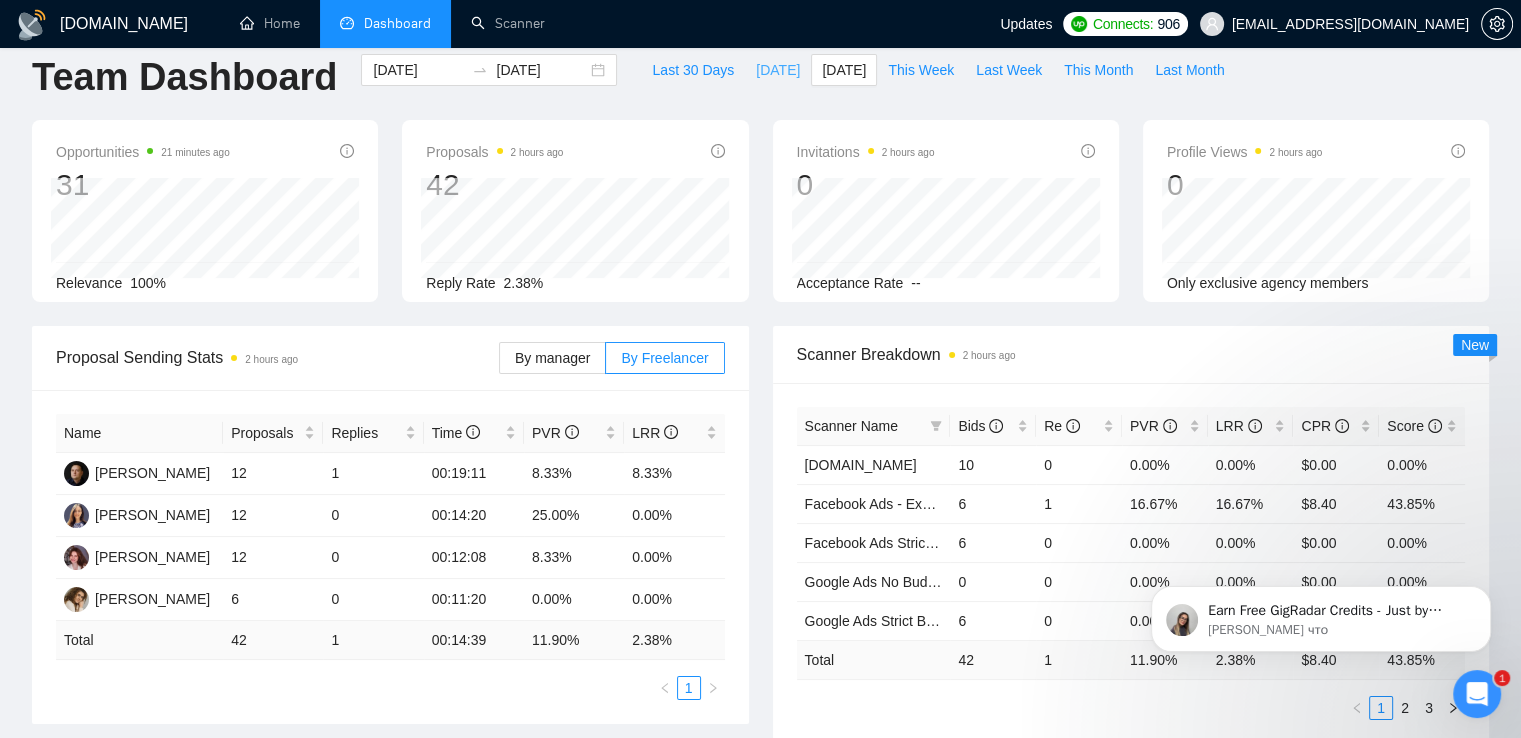 click on "[DATE]" at bounding box center [778, 70] 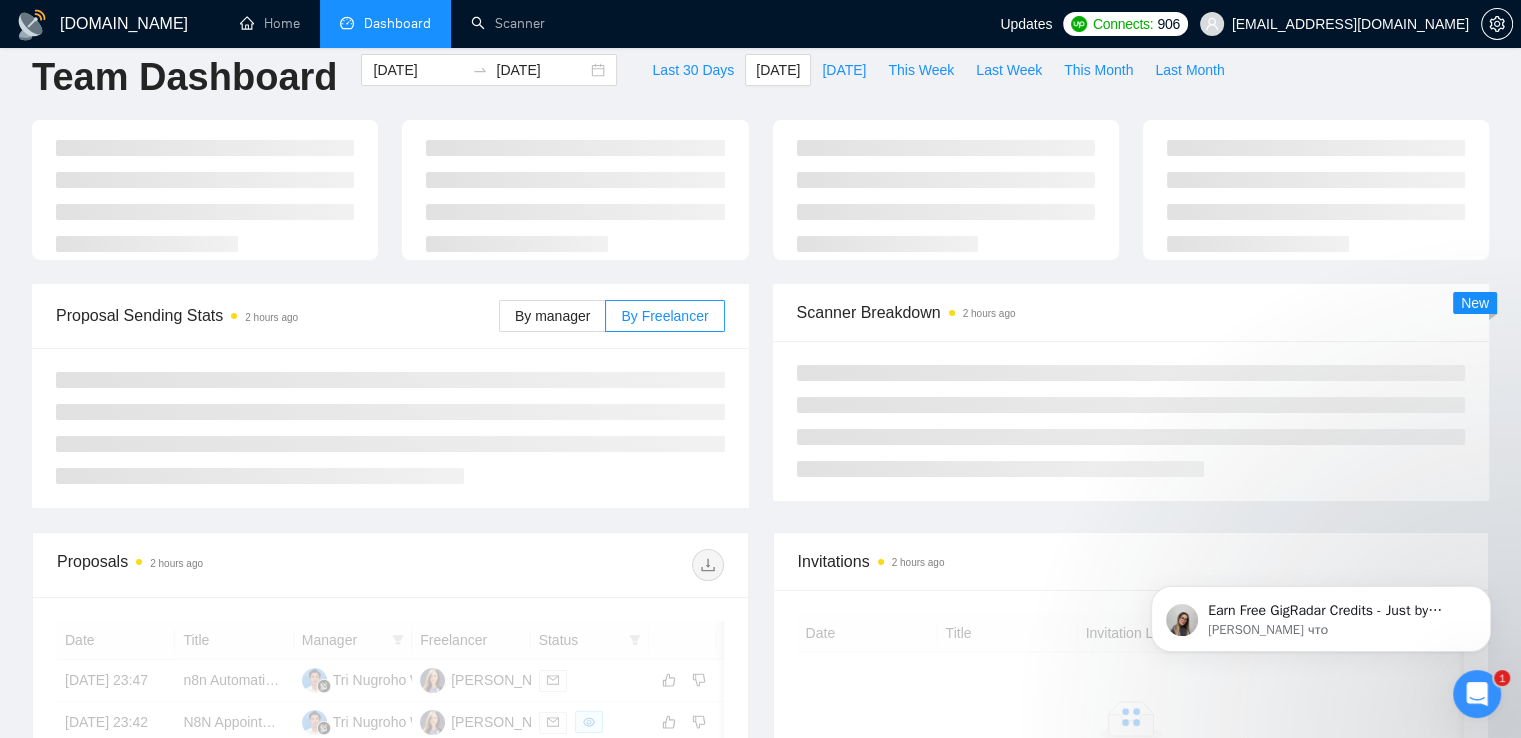 type on "[DATE]" 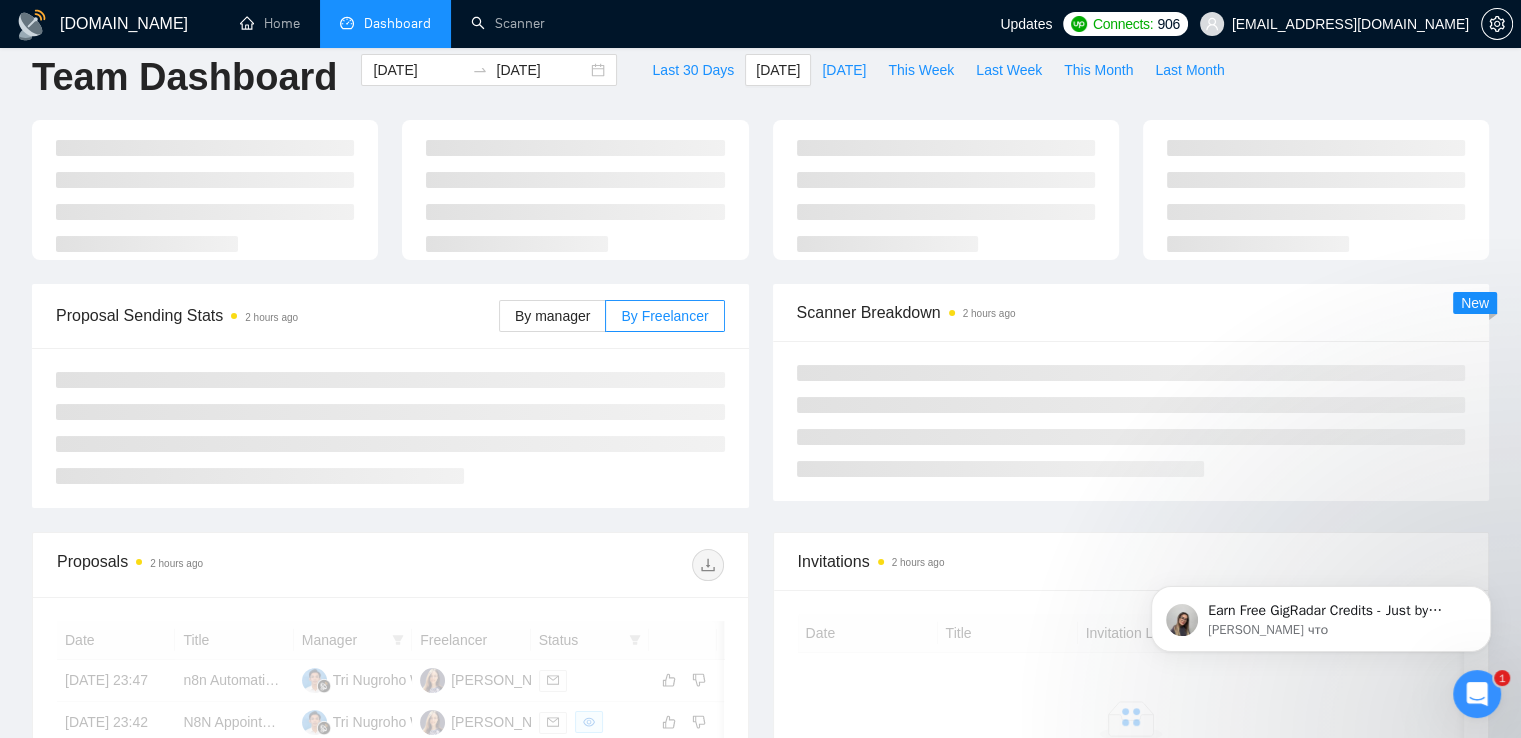 type on "[DATE]" 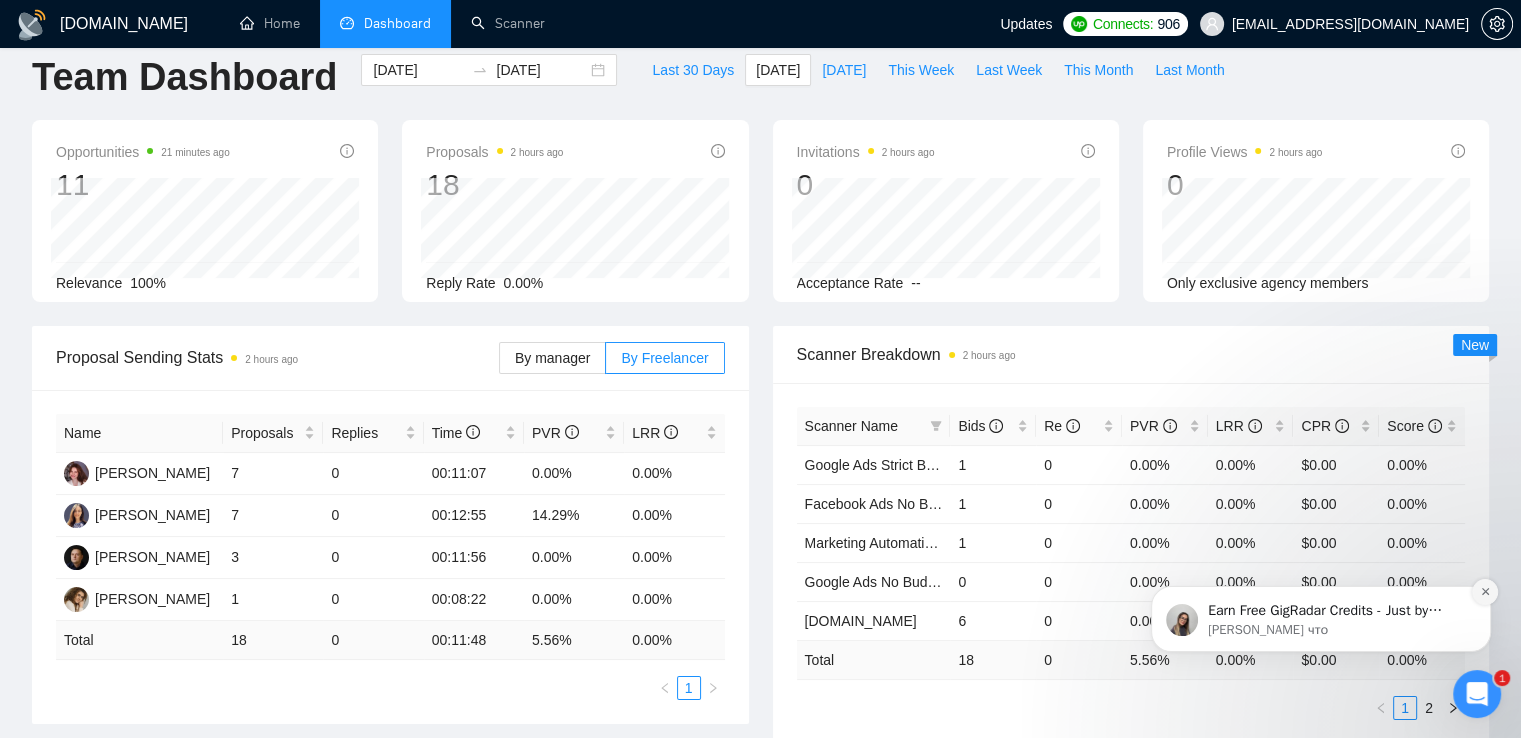 click at bounding box center (1485, 592) 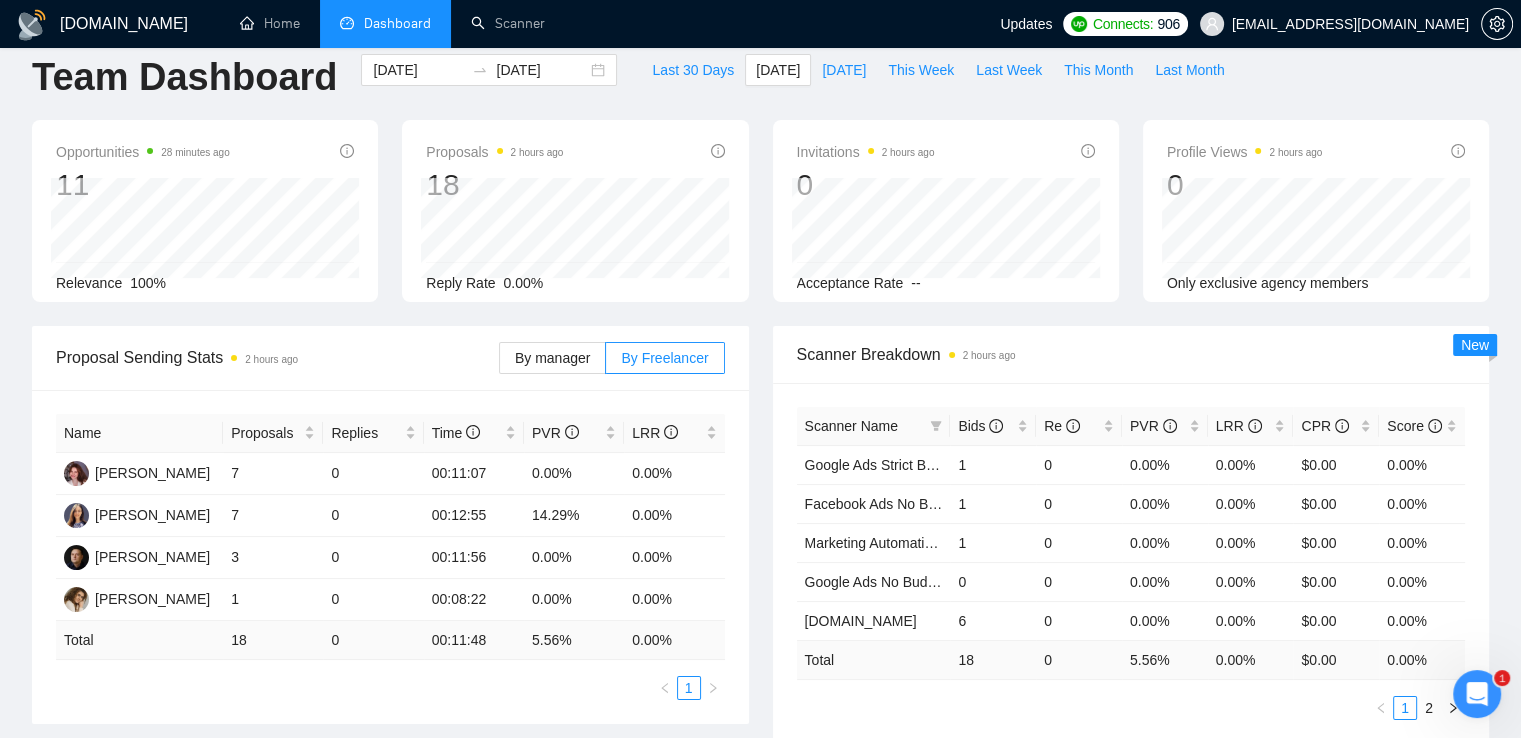 scroll, scrollTop: 0, scrollLeft: 0, axis: both 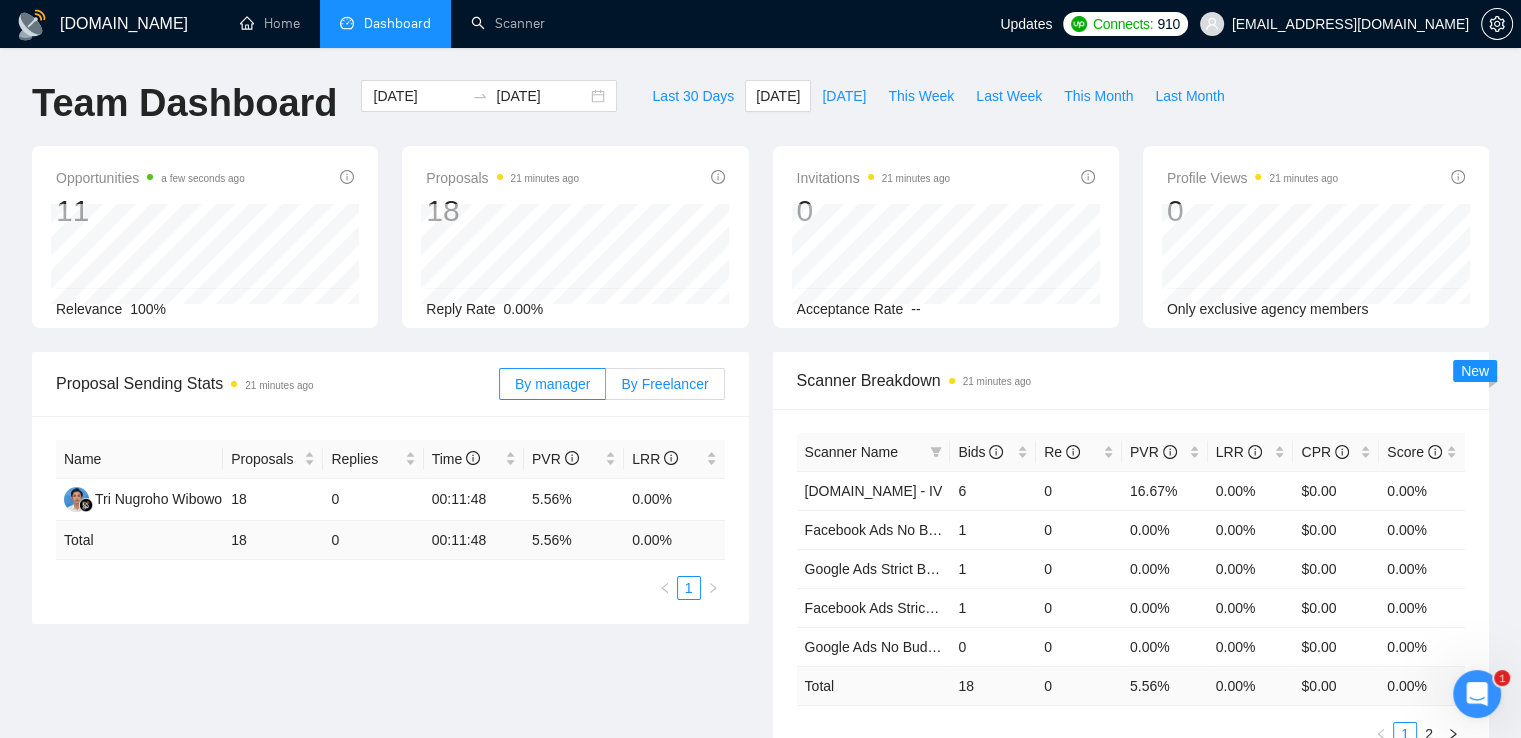 click on "By Freelancer" at bounding box center [664, 384] 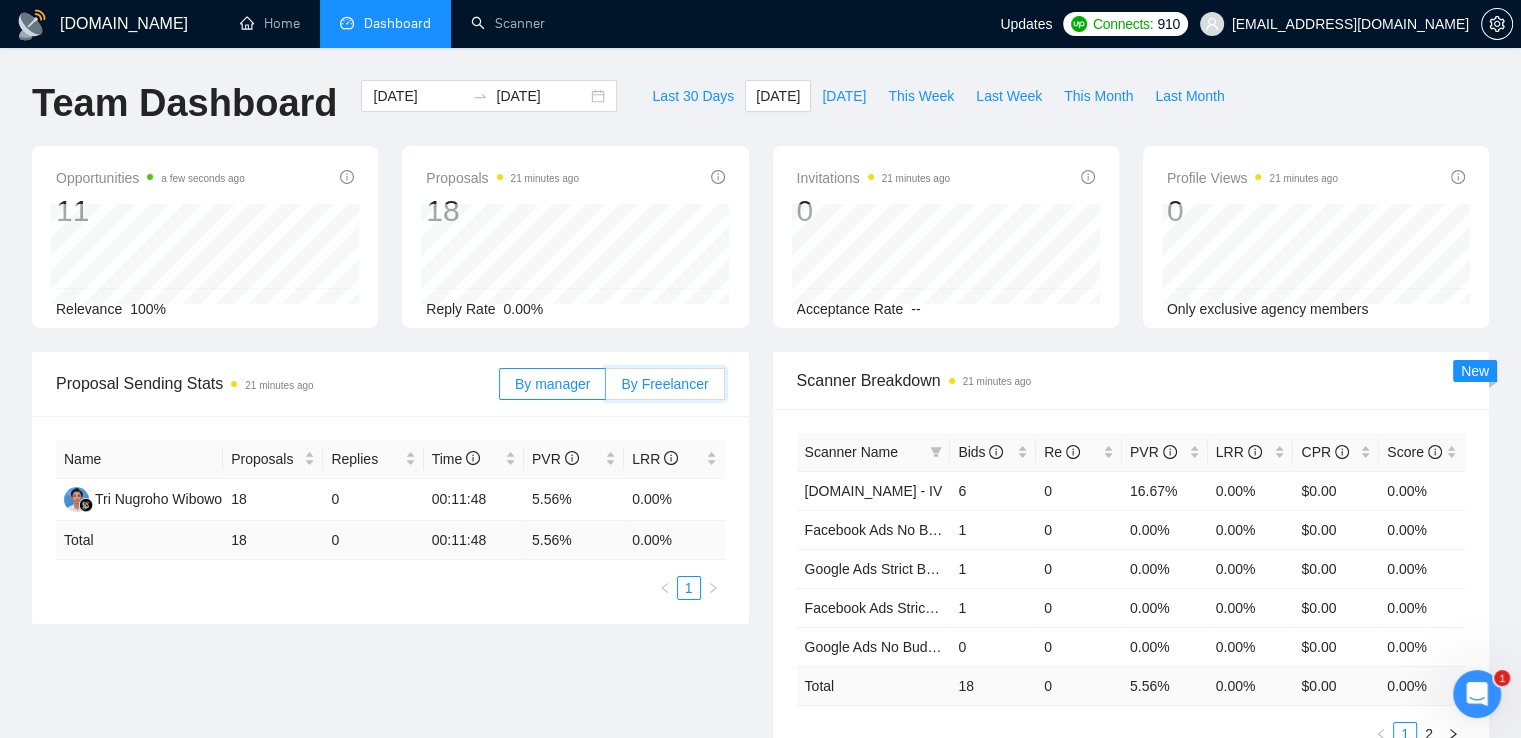 click on "By Freelancer" at bounding box center [606, 389] 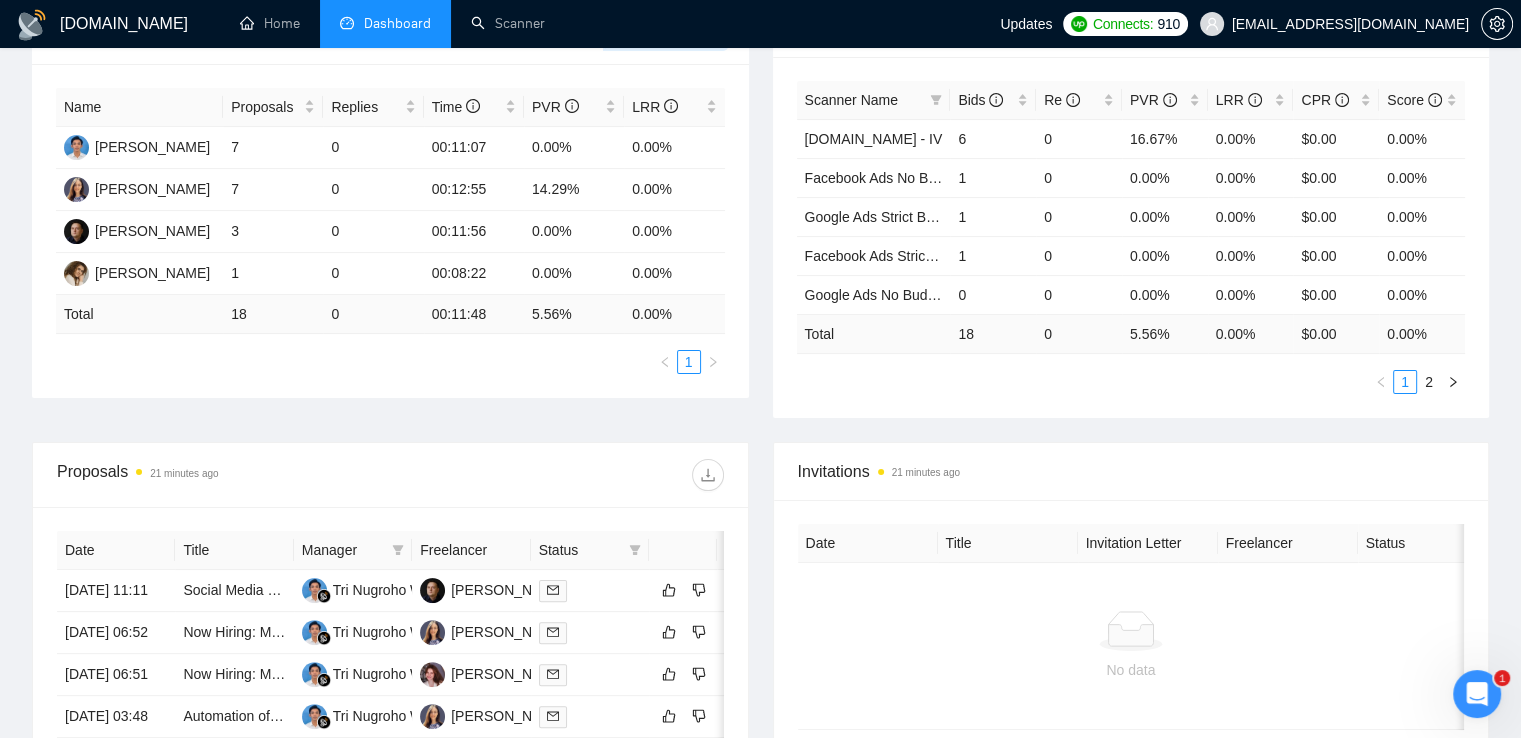 scroll, scrollTop: 100, scrollLeft: 0, axis: vertical 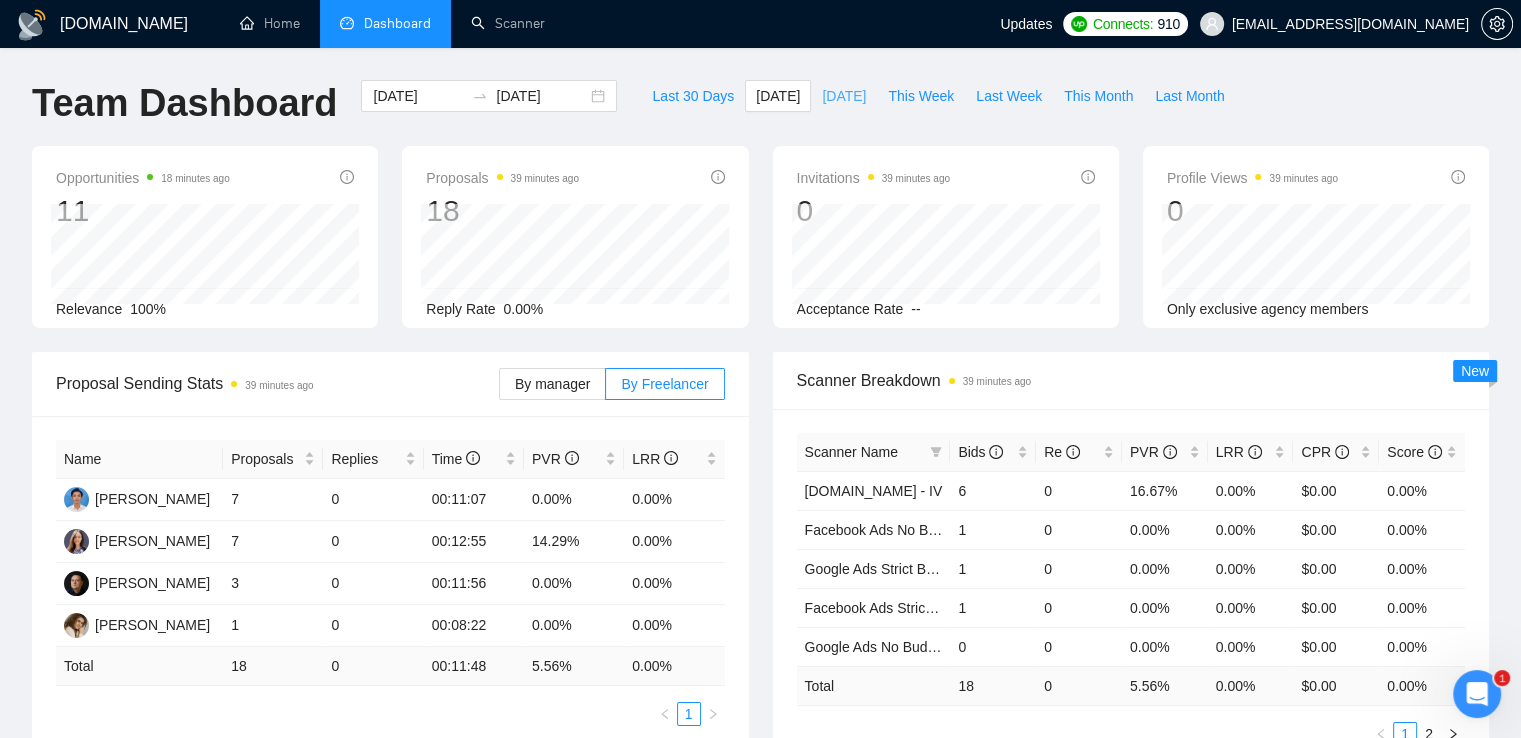 click on "[DATE]" at bounding box center (844, 96) 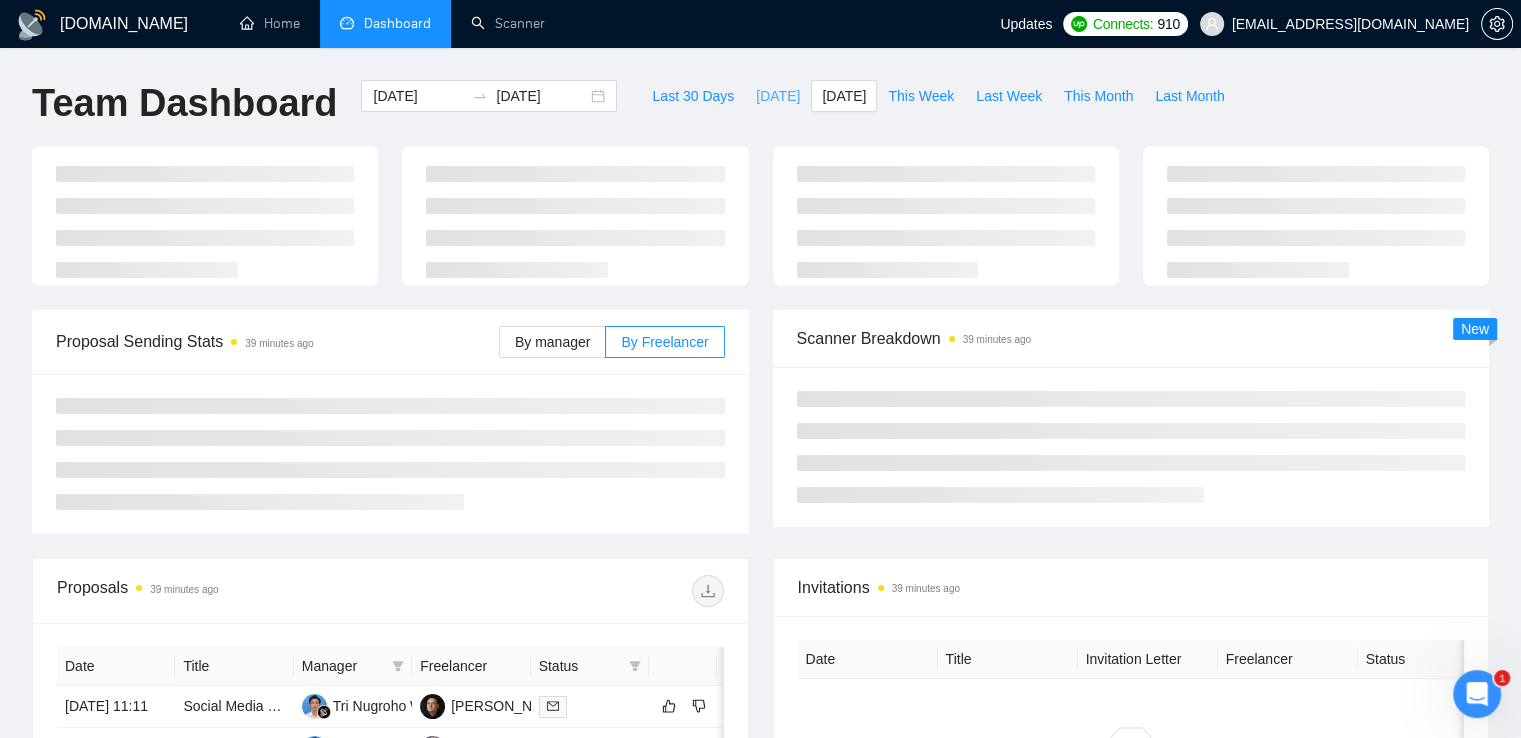 type on "[DATE]" 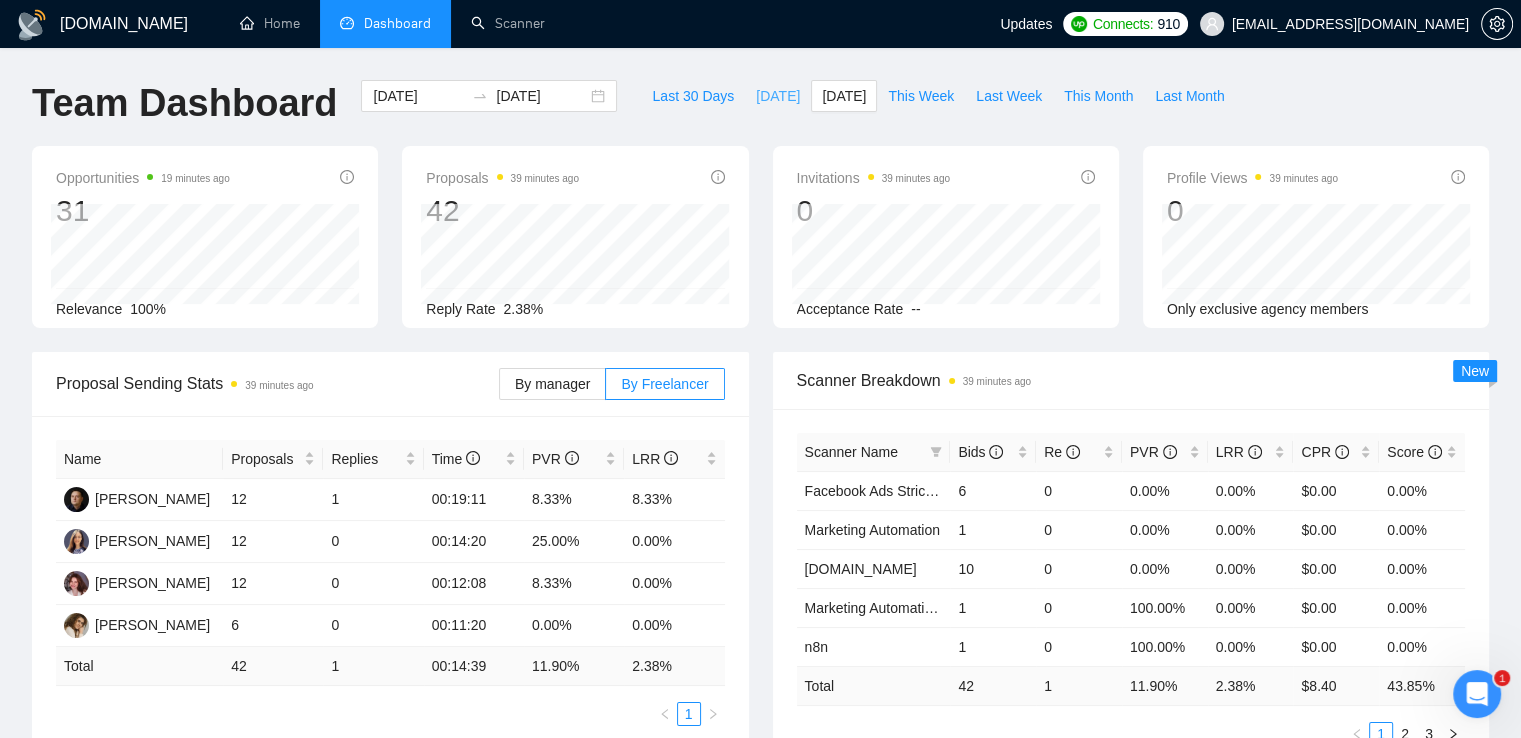 click on "[DATE]" at bounding box center [778, 96] 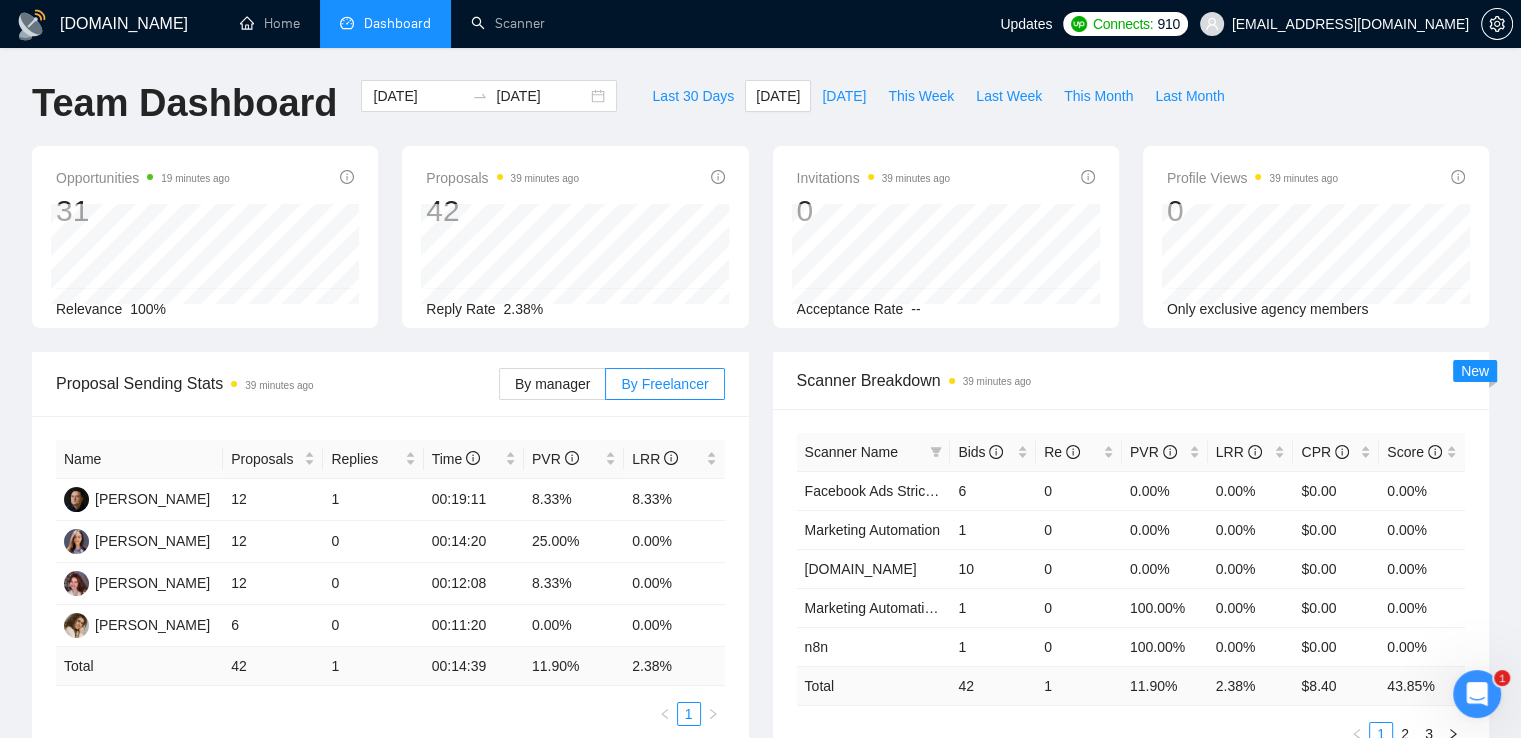 type on "[DATE]" 